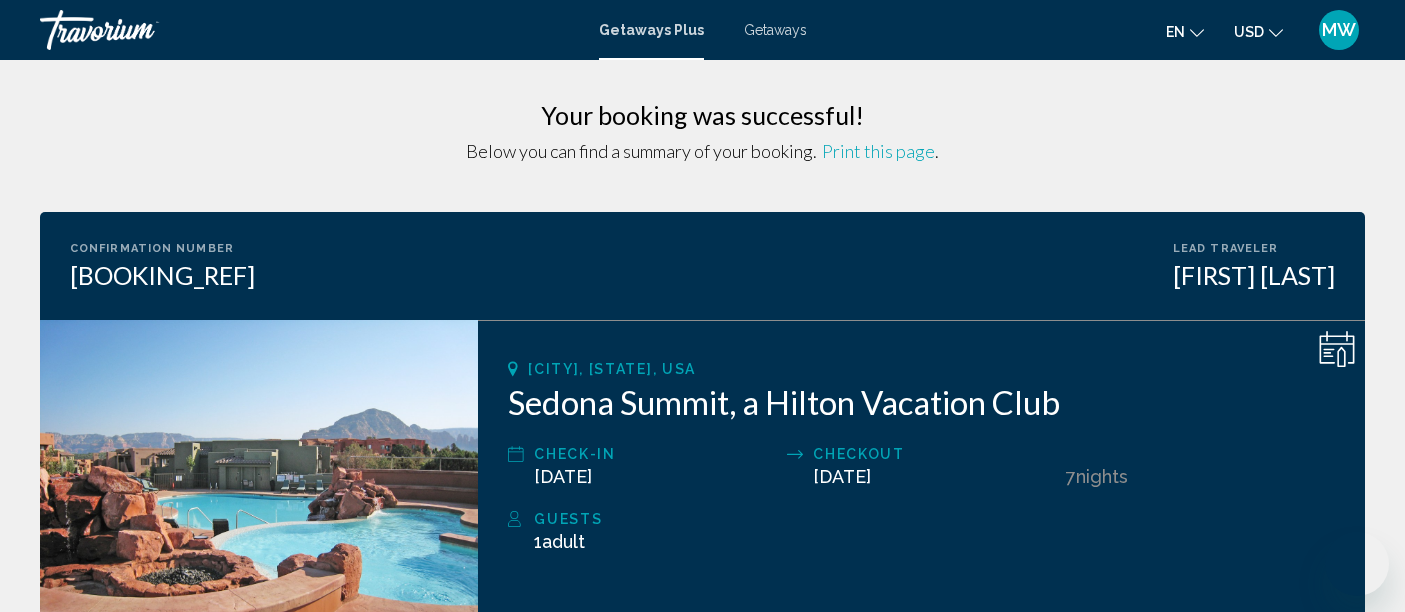 scroll, scrollTop: 342, scrollLeft: 0, axis: vertical 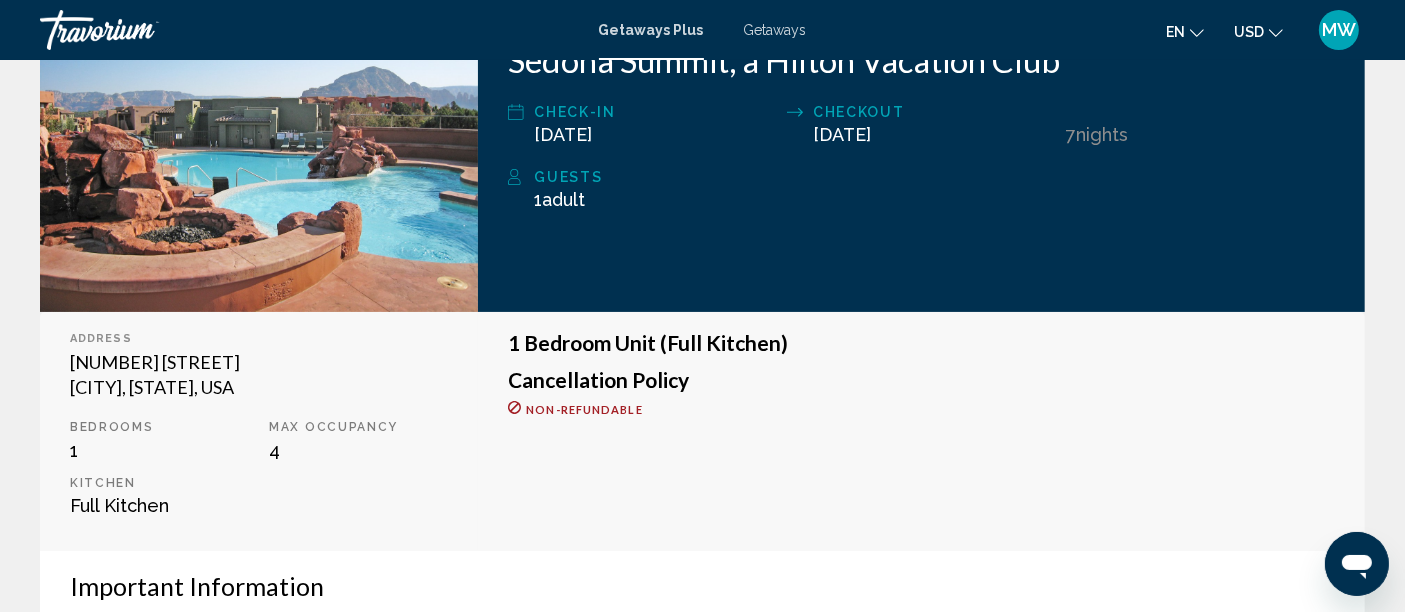 click on "1 Bedroom Unit (Full Kitchen) Cancellation Policy
Non-refundable" 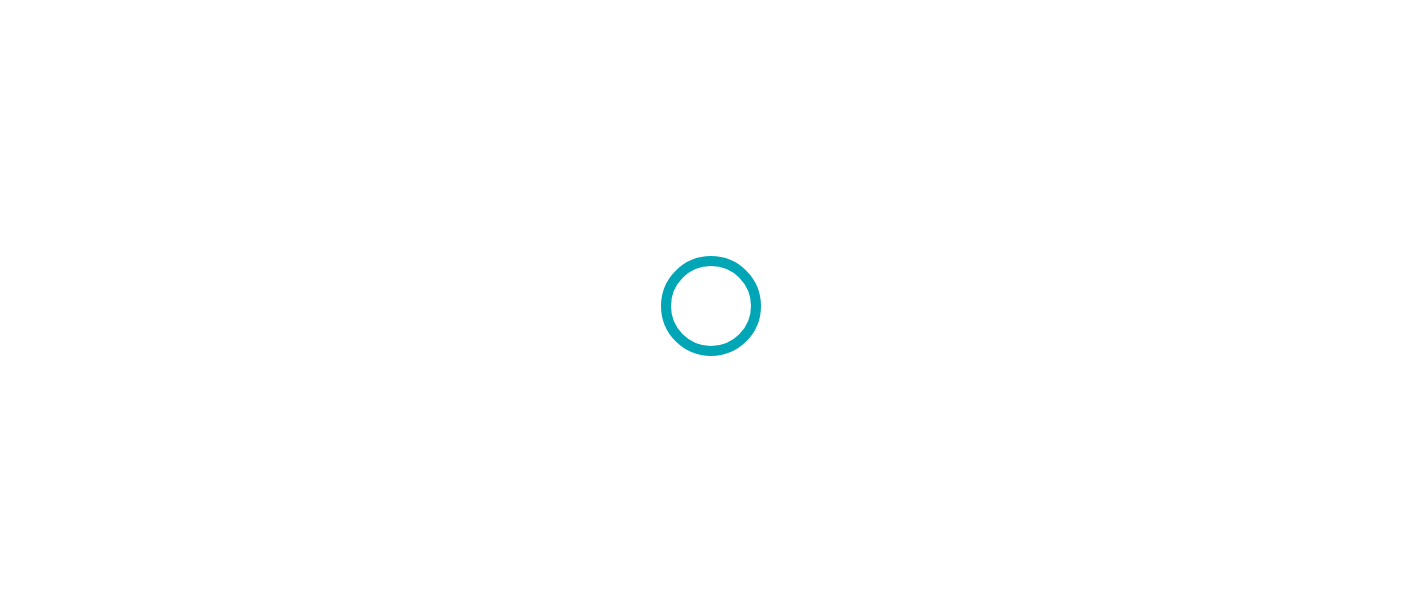 scroll, scrollTop: 0, scrollLeft: 0, axis: both 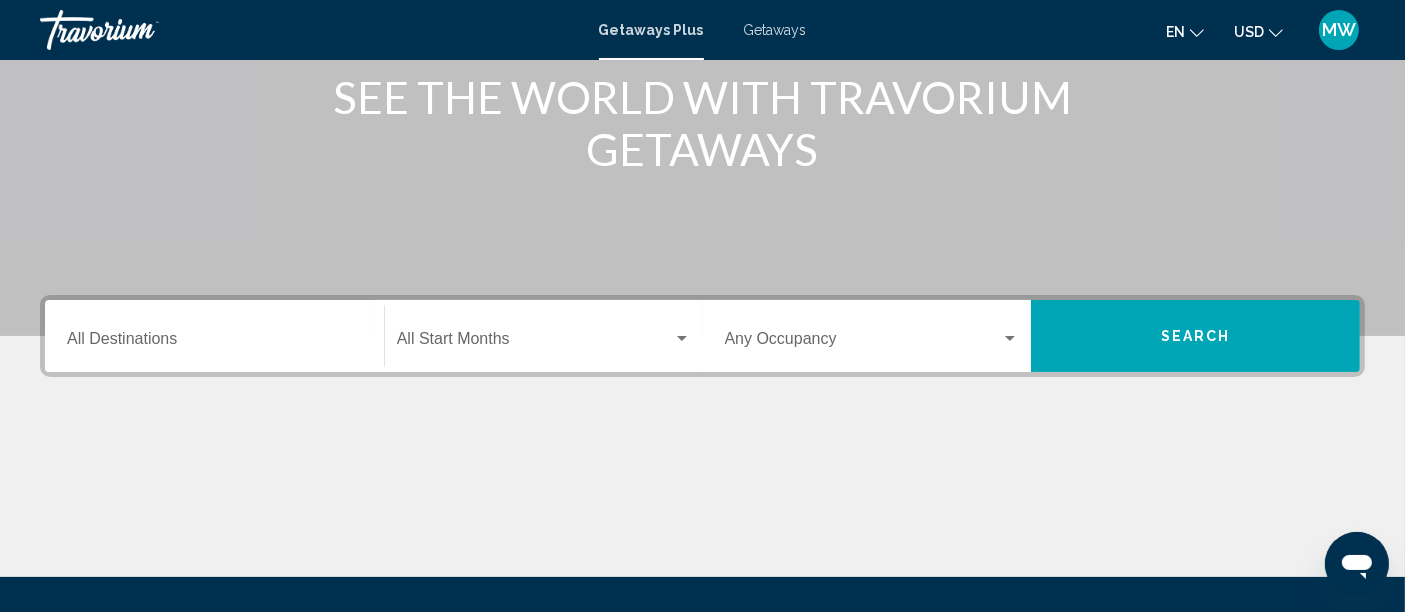 click on "Destination All Destinations" at bounding box center (214, 336) 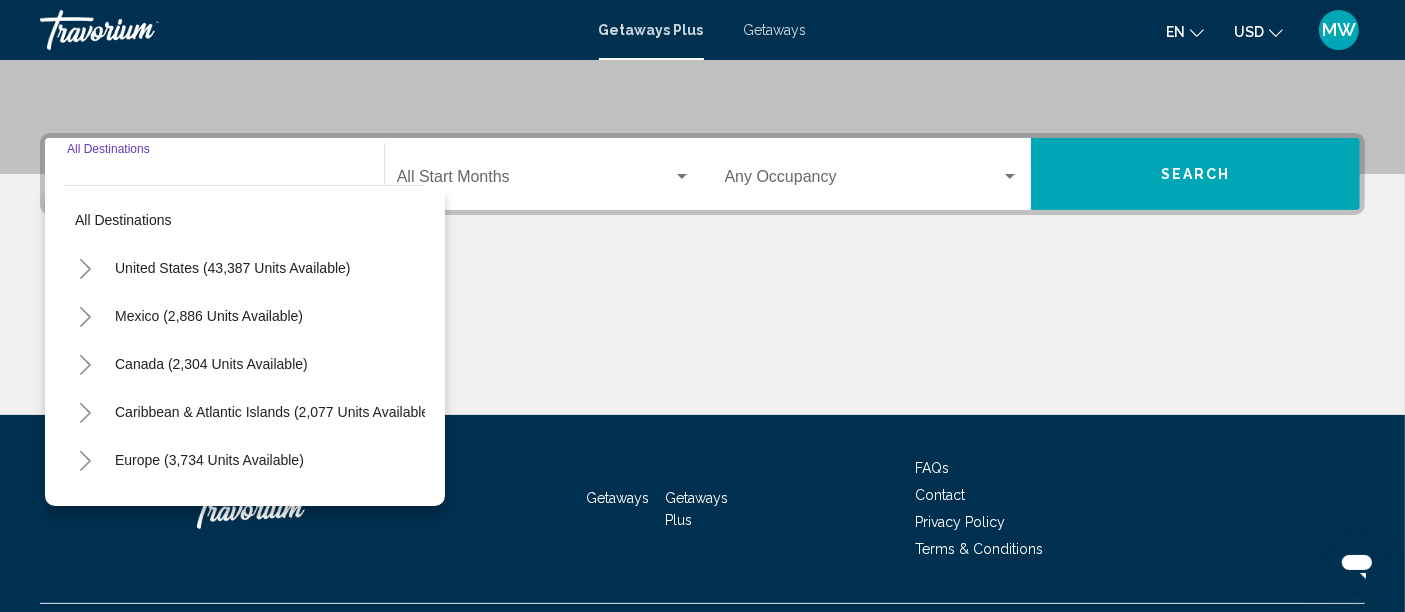scroll, scrollTop: 471, scrollLeft: 0, axis: vertical 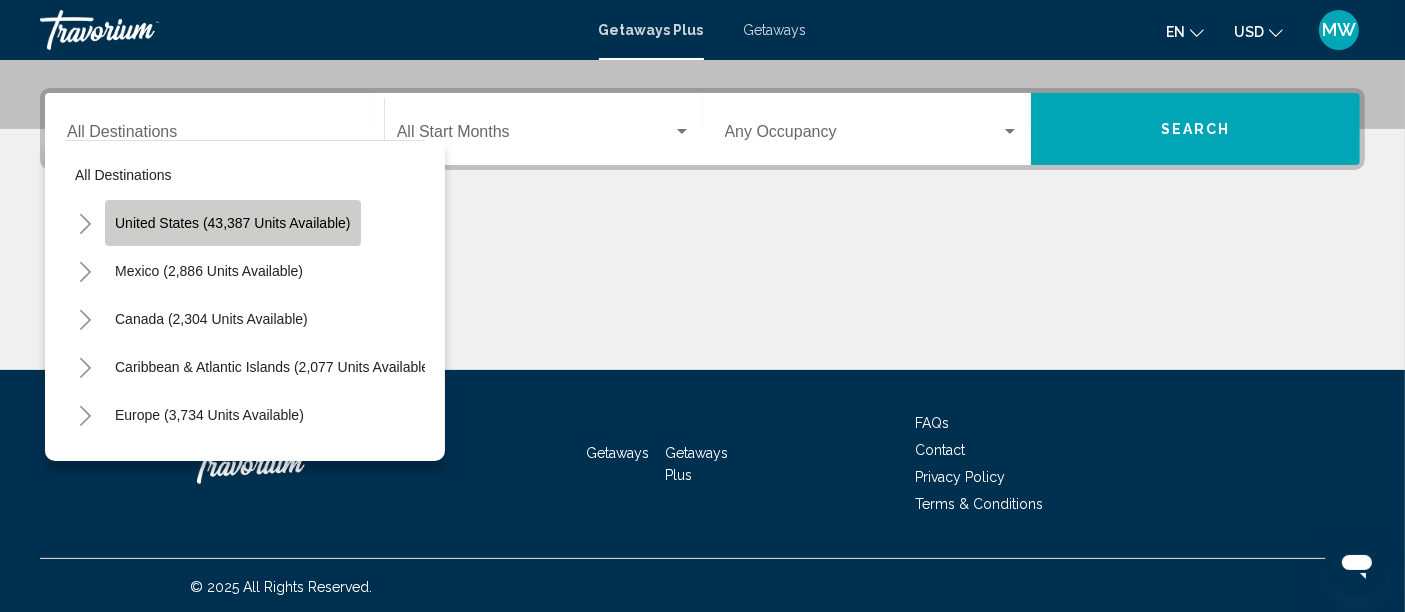 click on "United States (43,387 units available)" 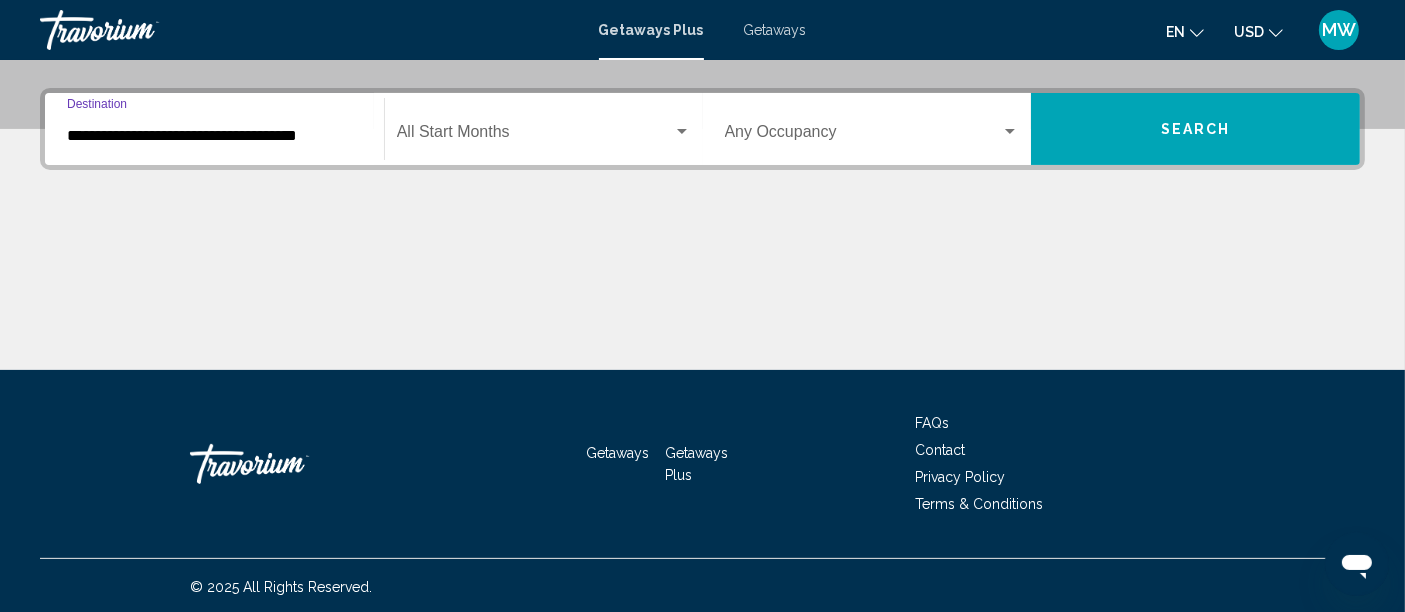 click at bounding box center (535, 136) 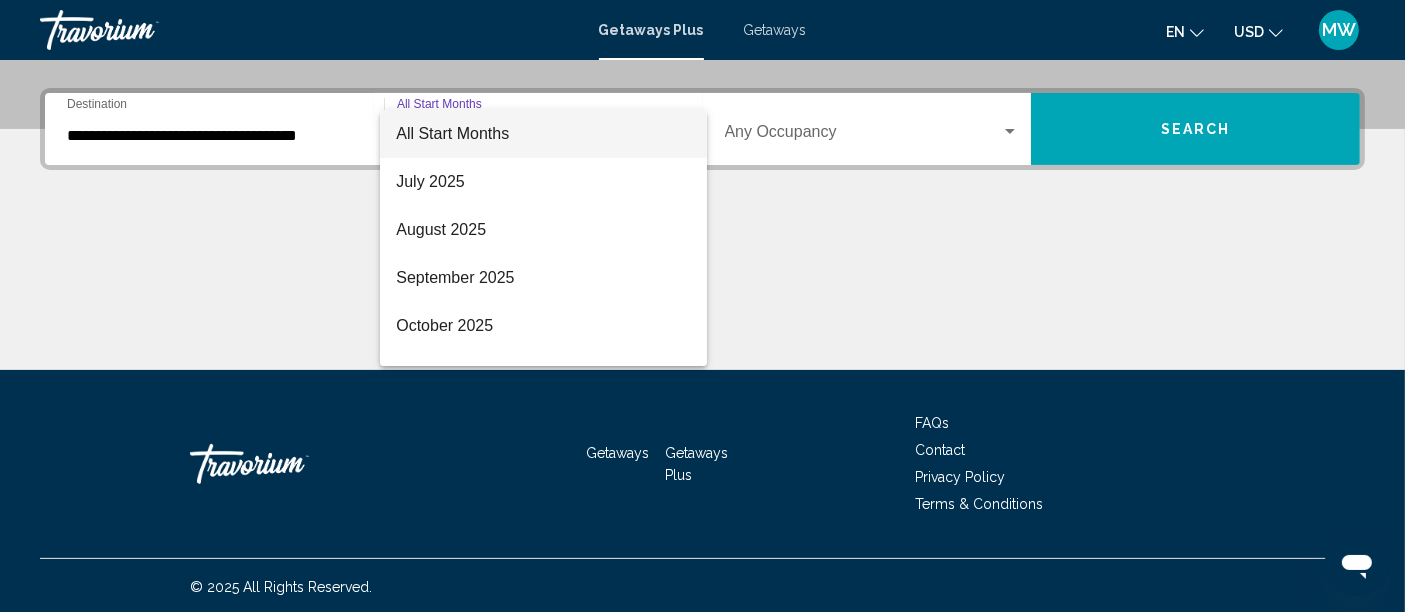scroll, scrollTop: 223, scrollLeft: 0, axis: vertical 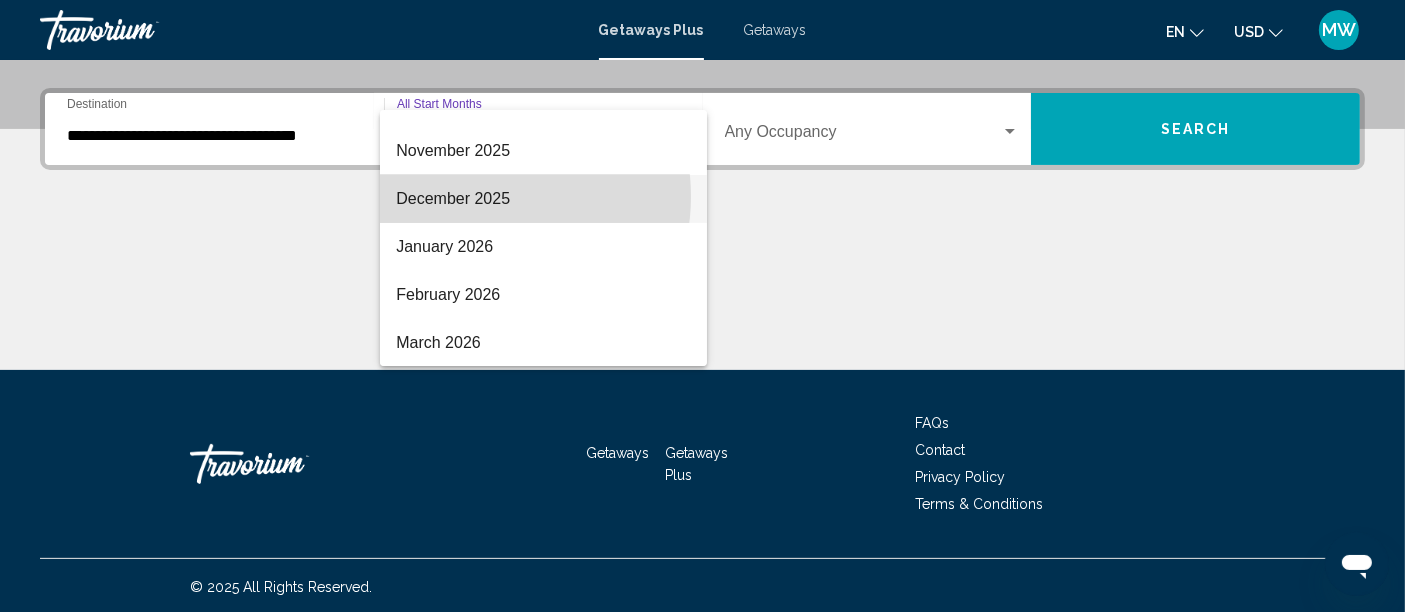click on "December 2025" at bounding box center (543, 199) 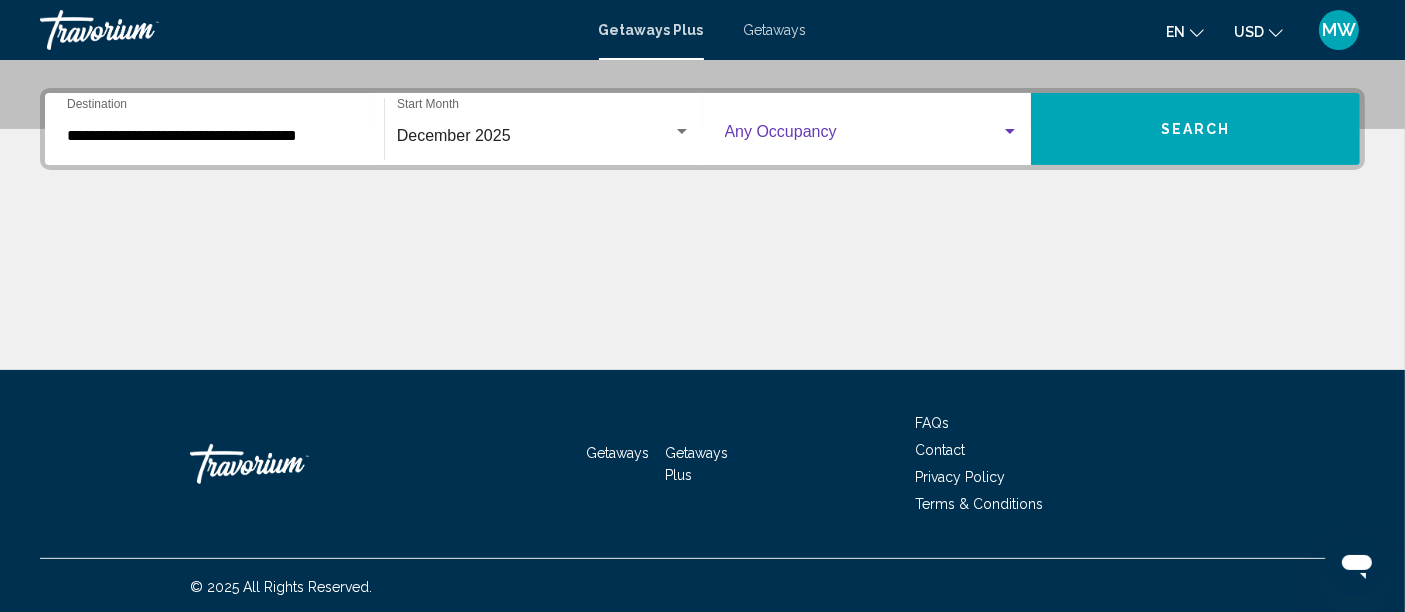 click at bounding box center [863, 136] 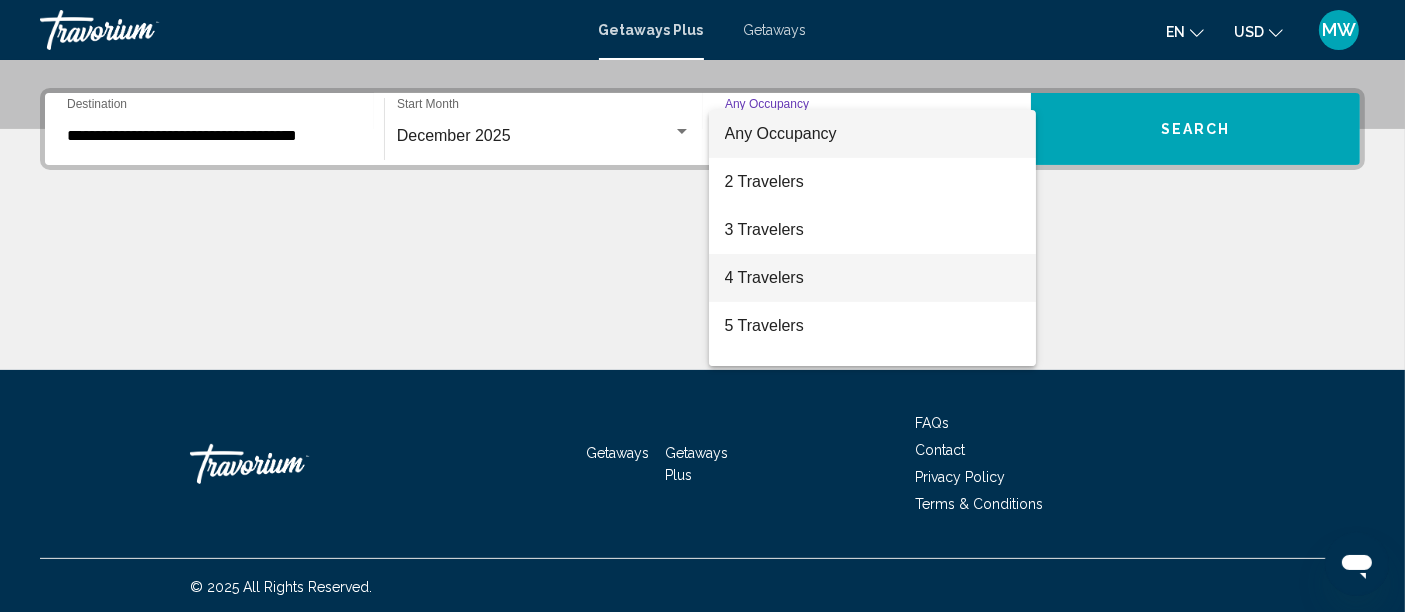 click on "4 Travelers" at bounding box center (872, 278) 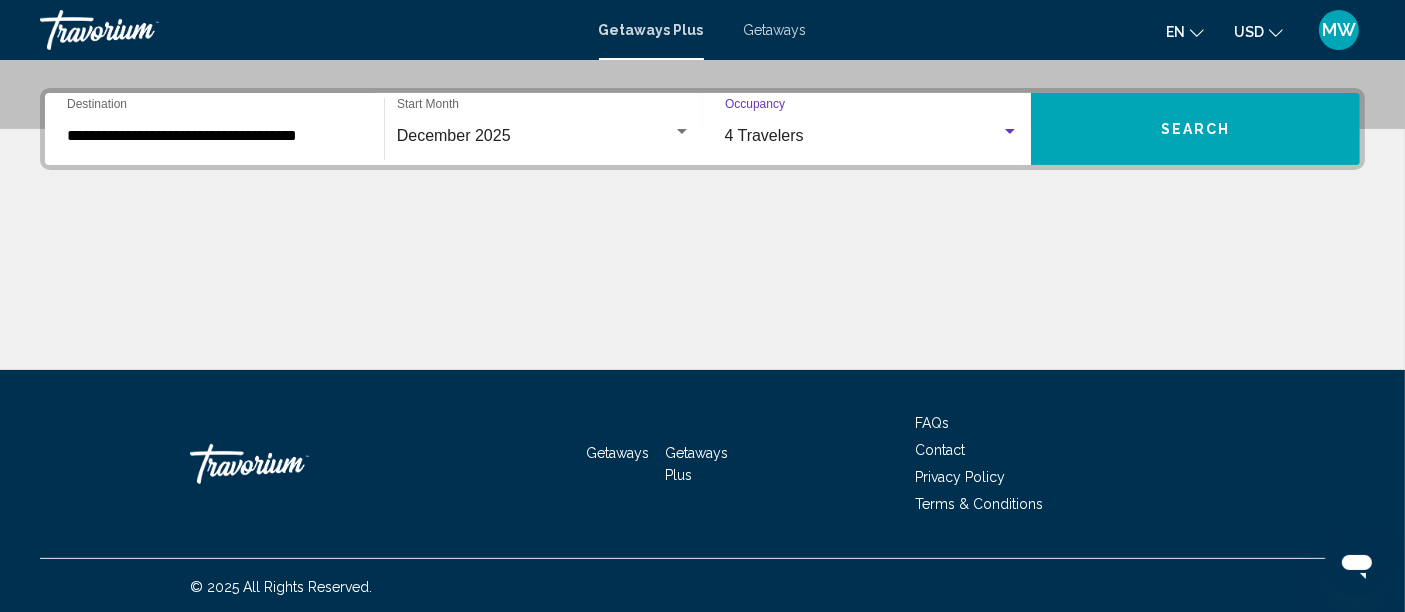 click on "**********" at bounding box center [214, 129] 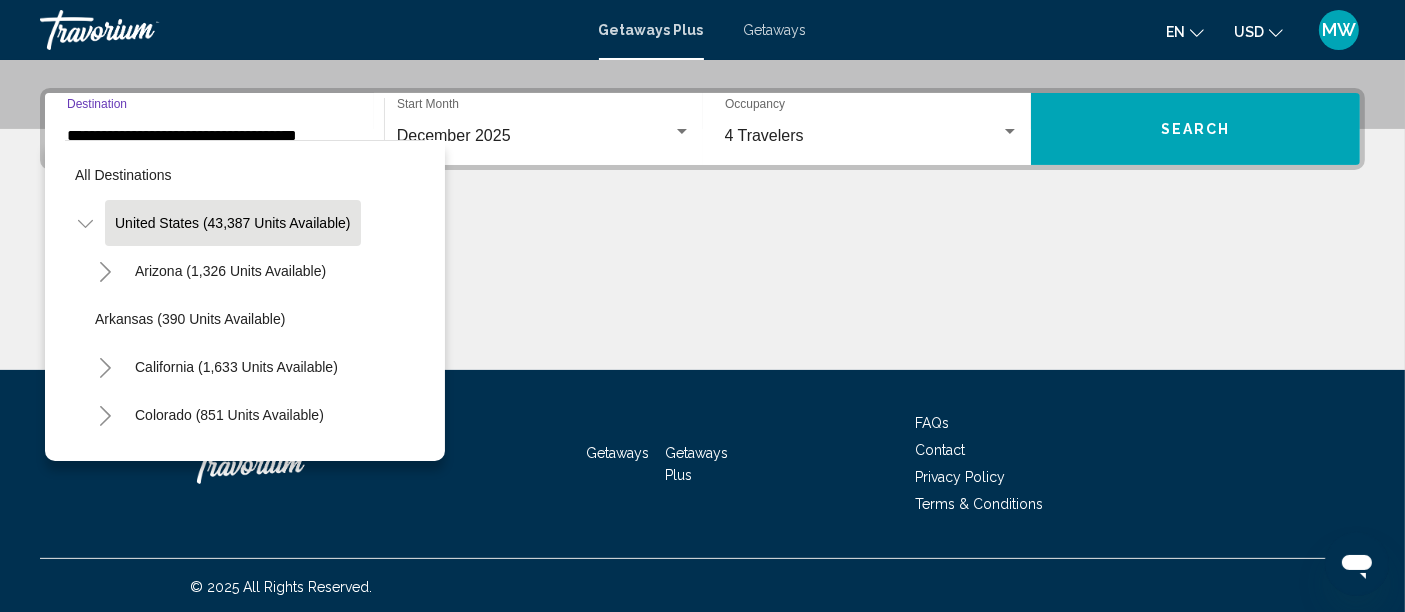 scroll, scrollTop: 386, scrollLeft: 0, axis: vertical 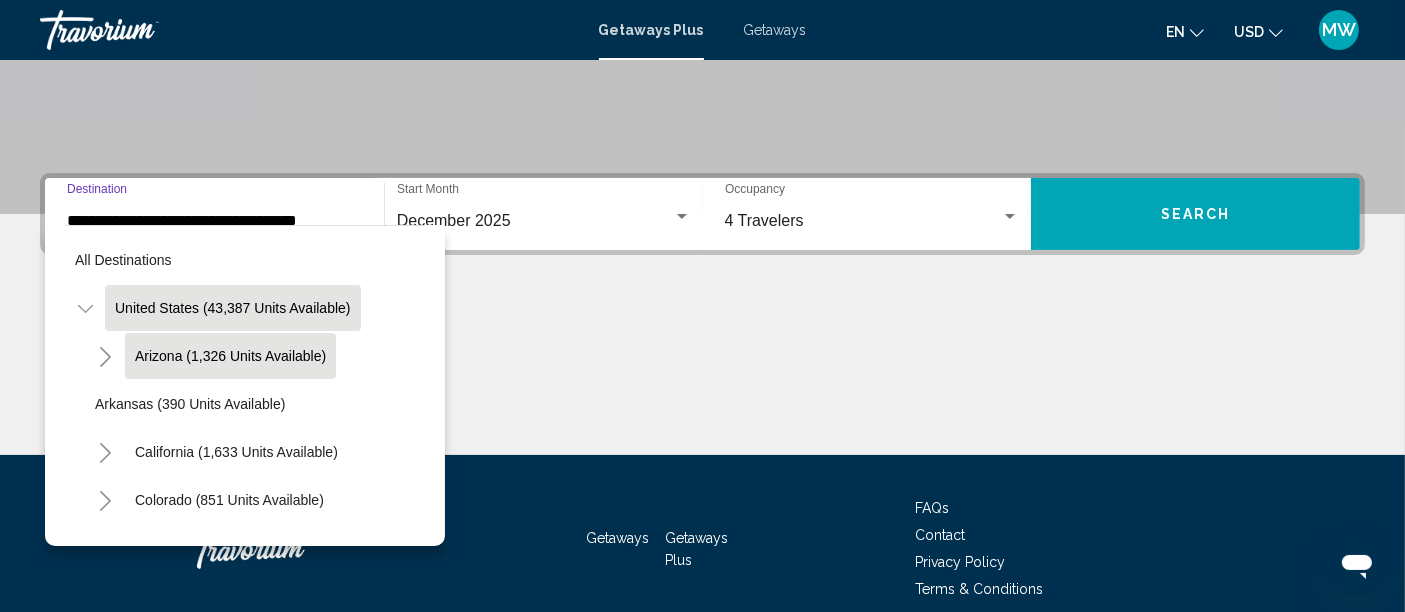 click on "Arizona (1,326 units available)" 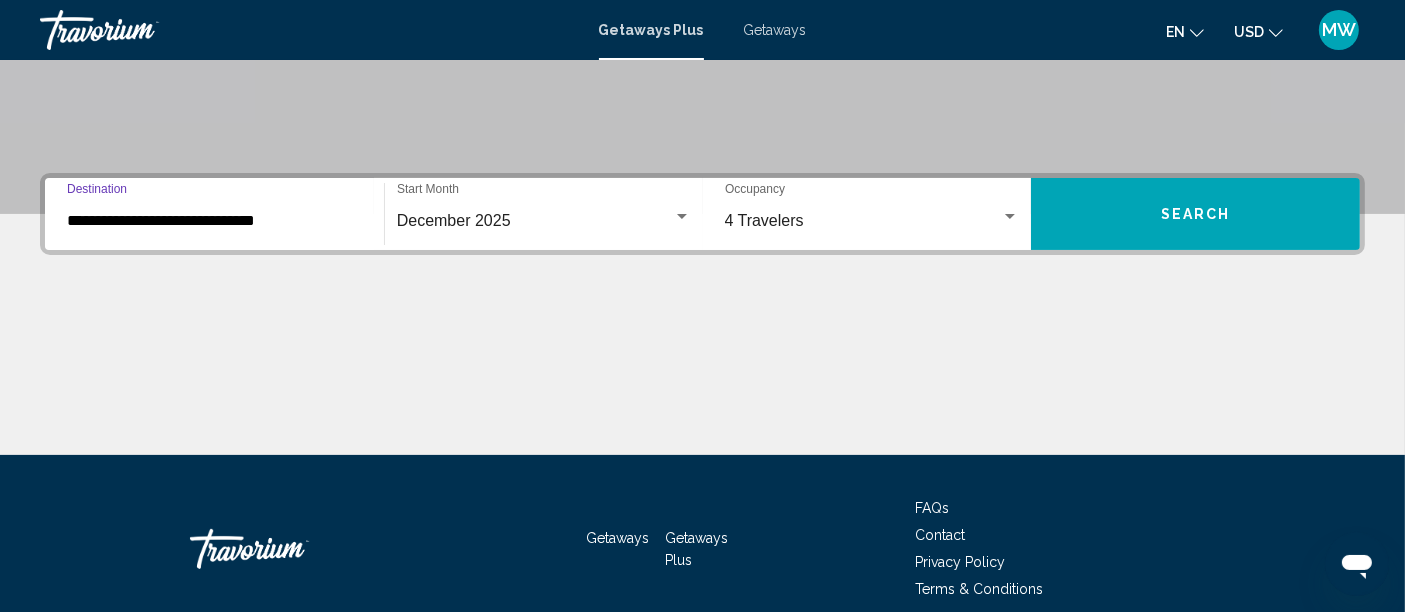 scroll, scrollTop: 471, scrollLeft: 0, axis: vertical 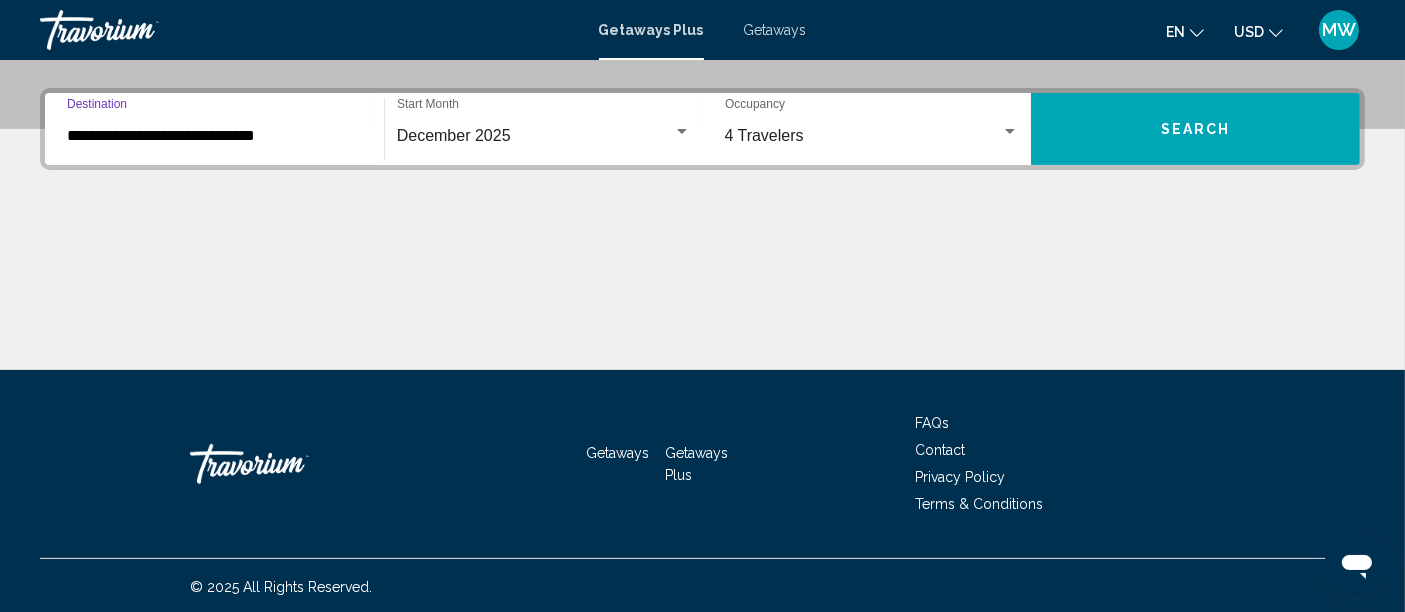 click on "Search" at bounding box center [1196, 130] 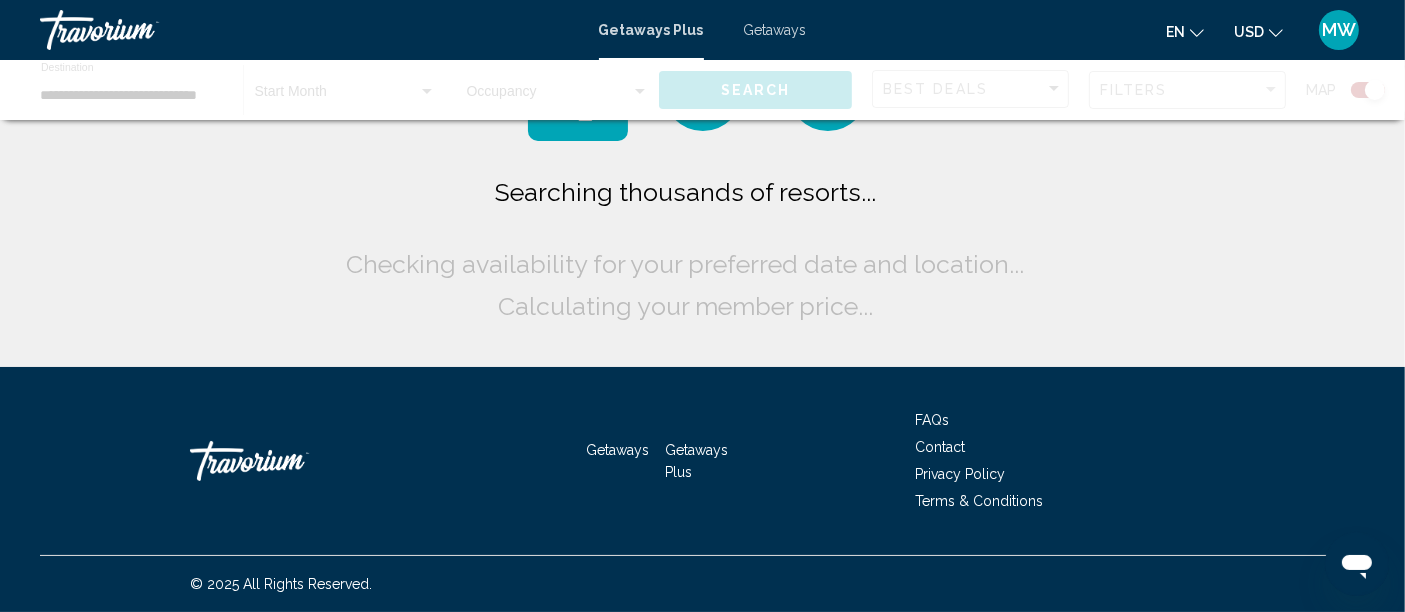 scroll, scrollTop: 0, scrollLeft: 0, axis: both 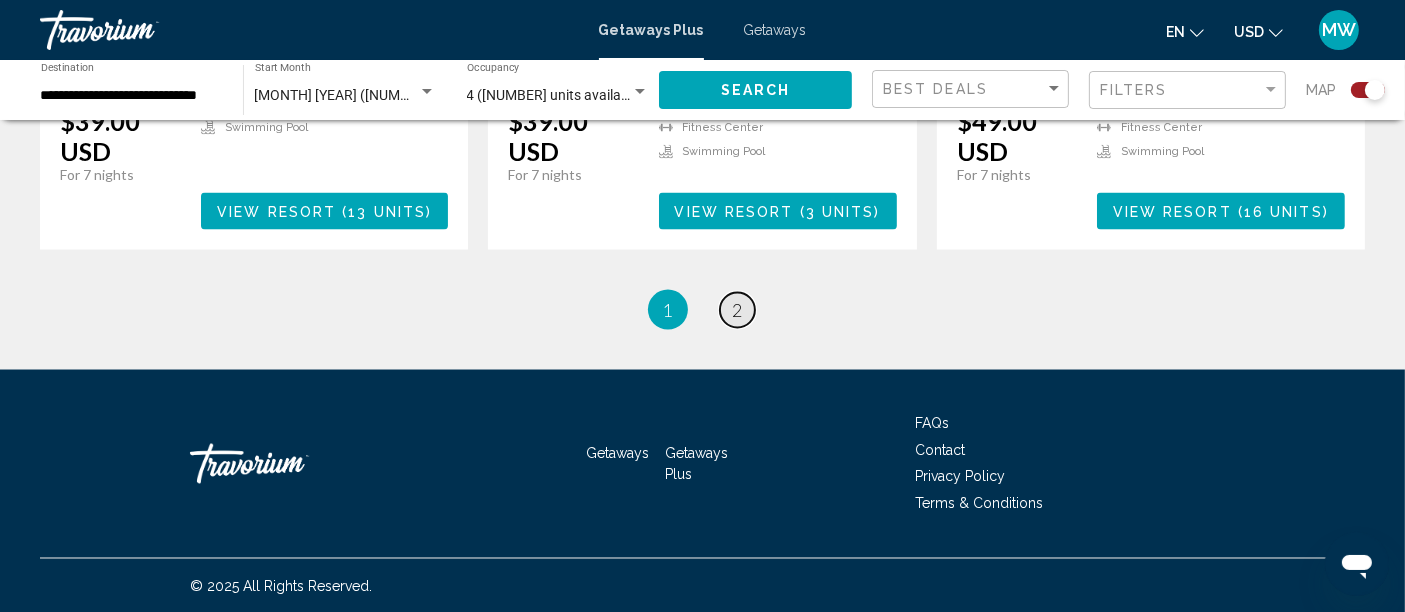 click on "2" at bounding box center [738, 310] 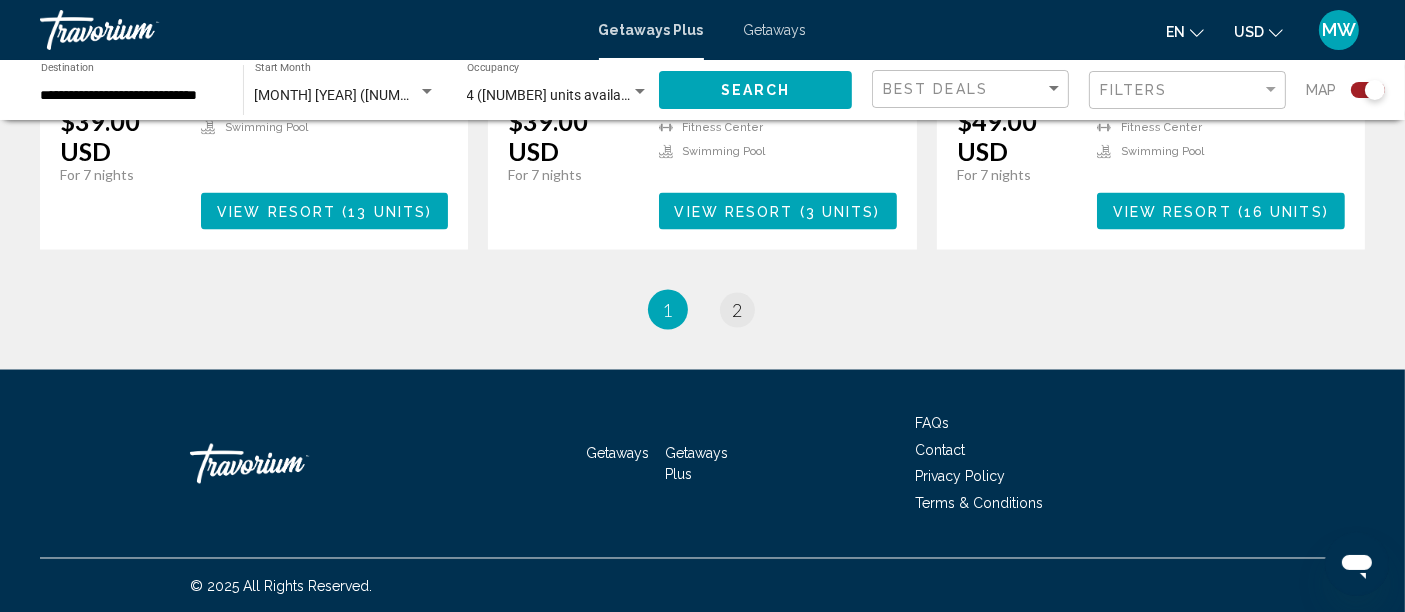 scroll, scrollTop: 0, scrollLeft: 0, axis: both 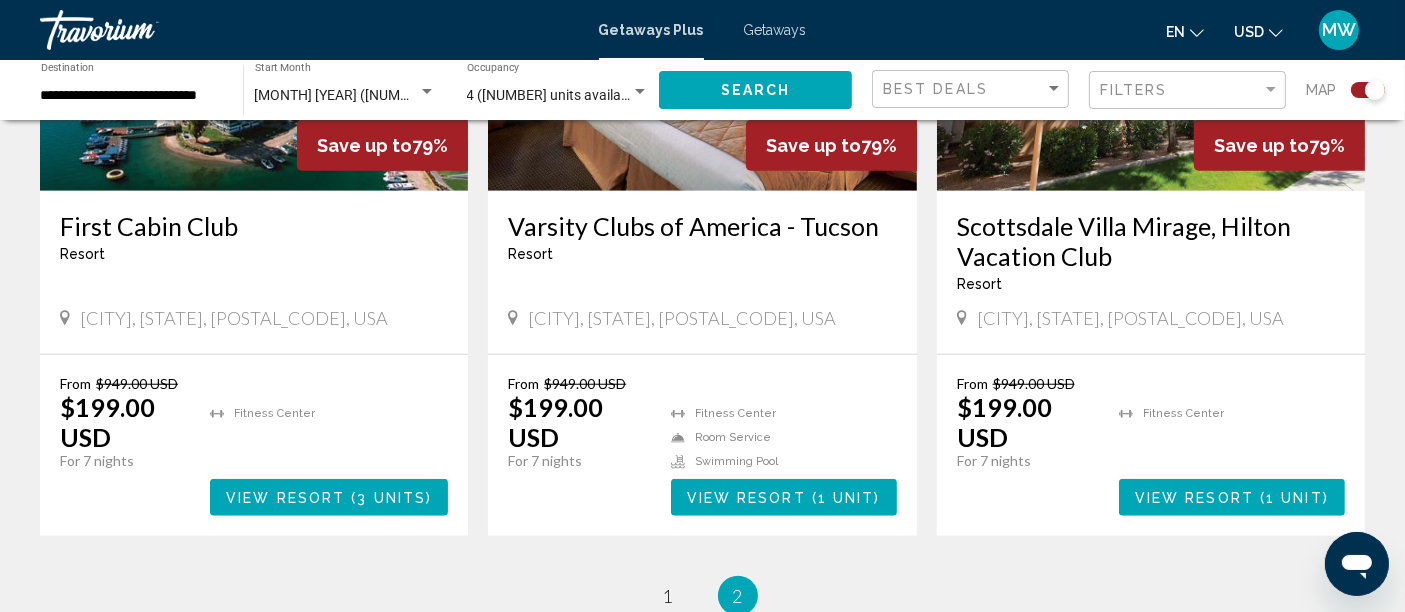 click on "**********" at bounding box center (132, 96) 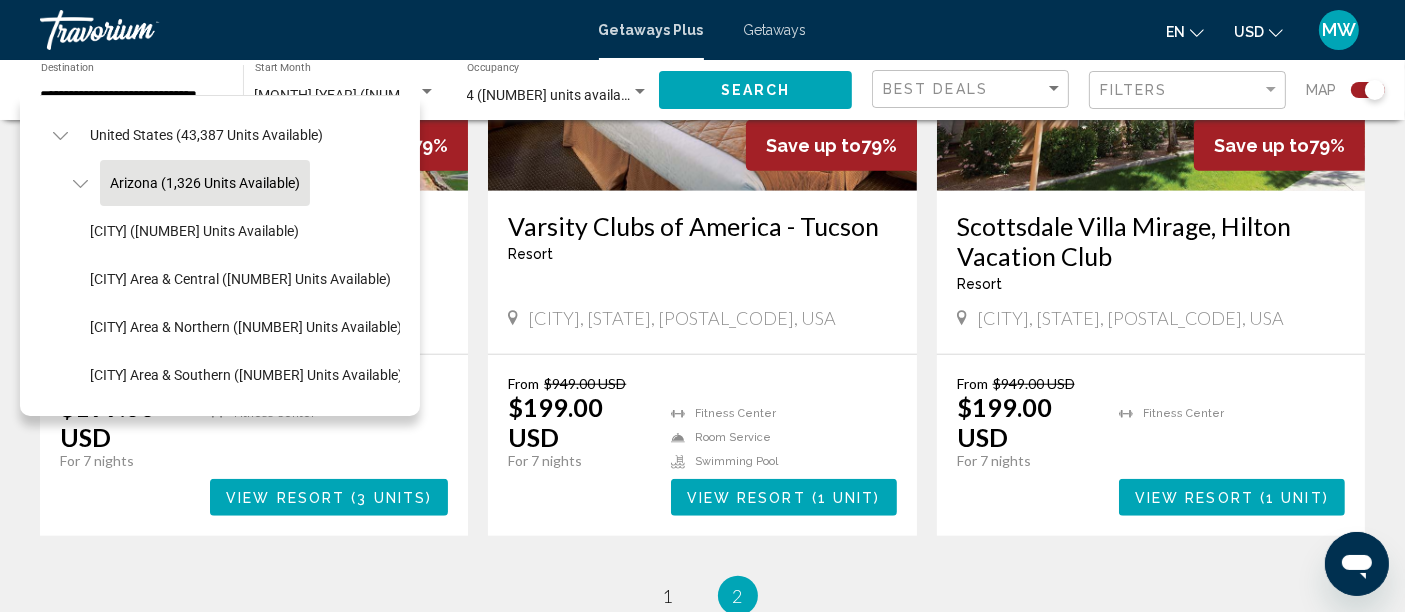 scroll, scrollTop: 27, scrollLeft: 0, axis: vertical 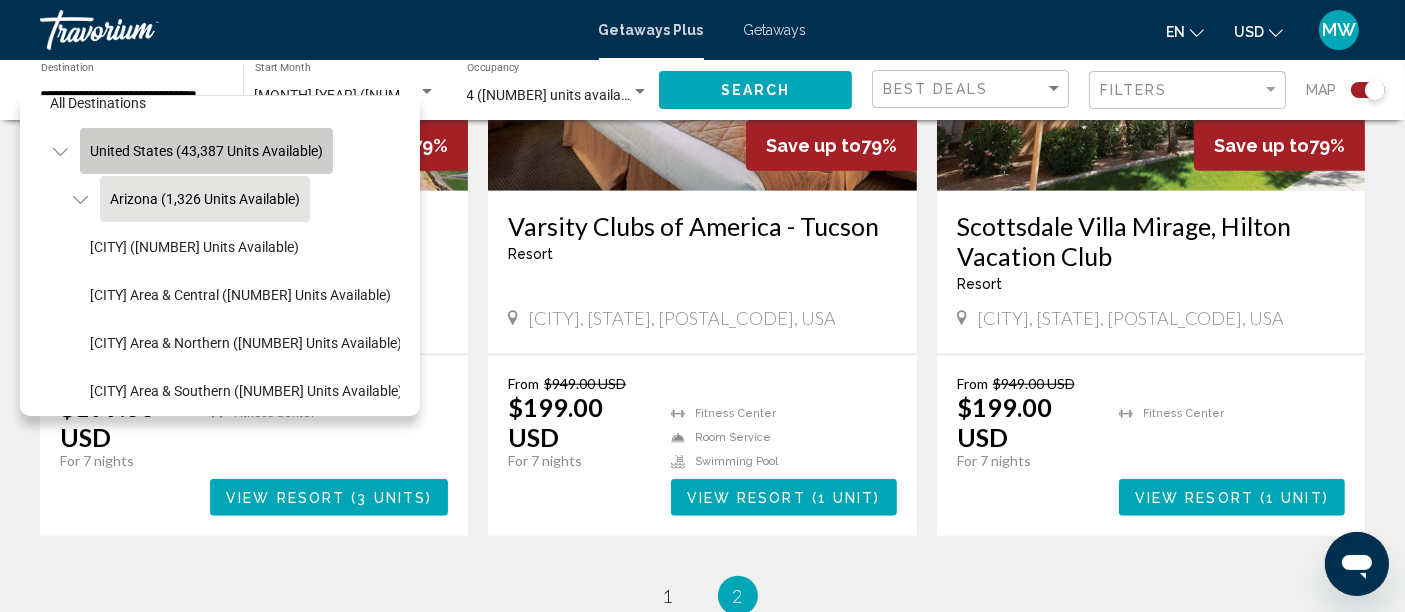 click on "United States (43,387 units available)" 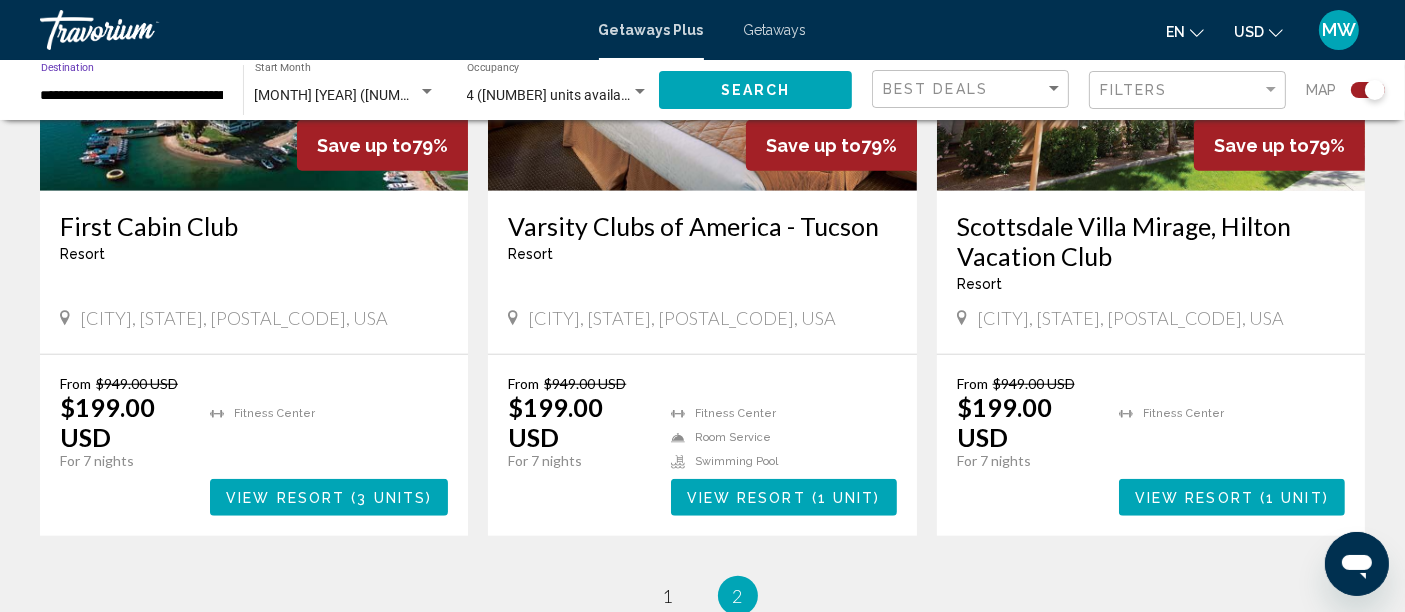 click on "**********" at bounding box center (132, 96) 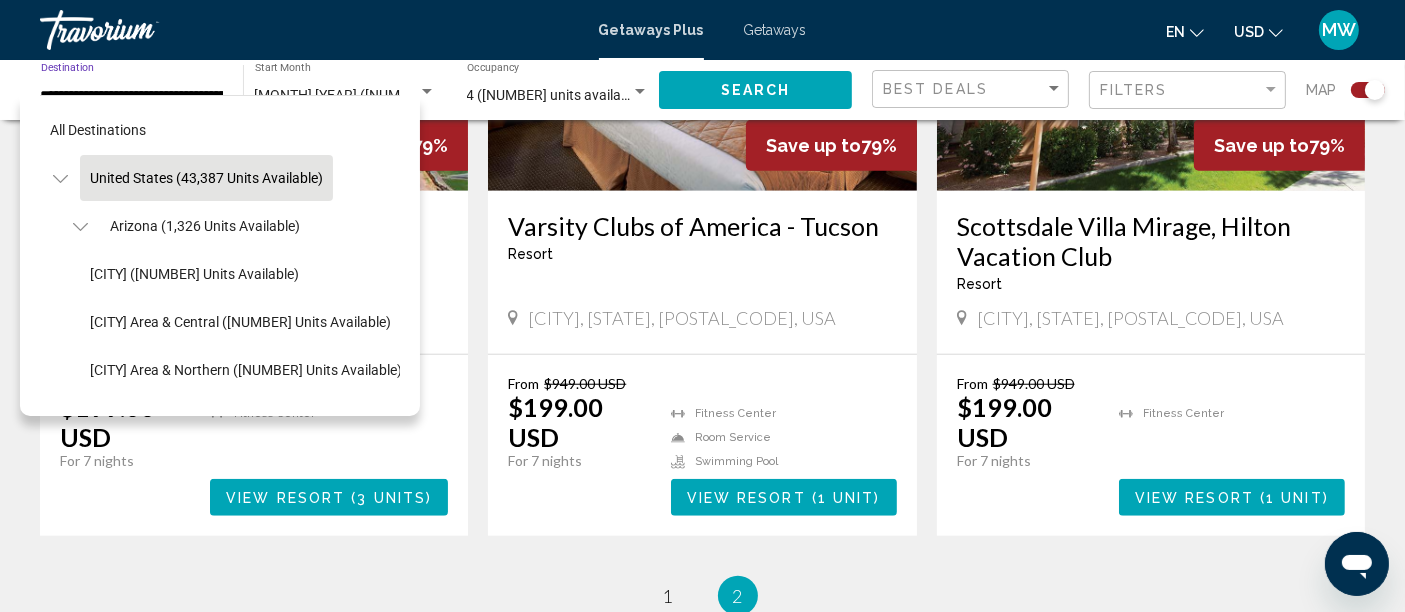 click 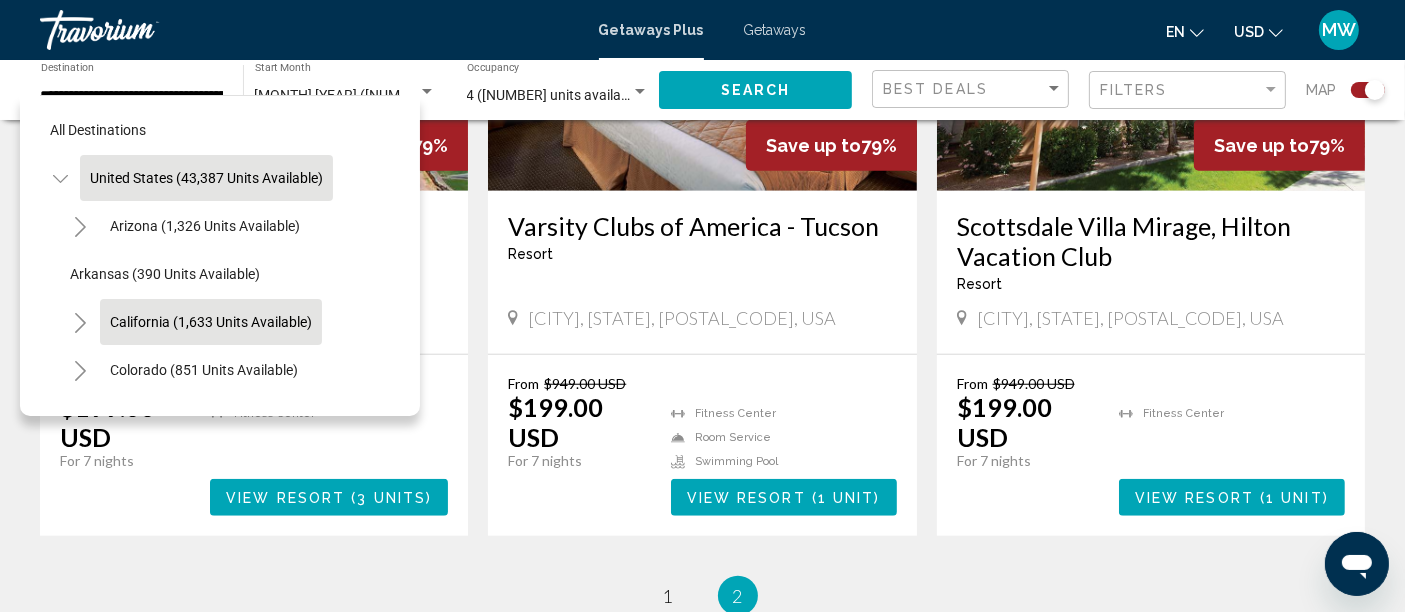 click on "California (1,633 units available)" 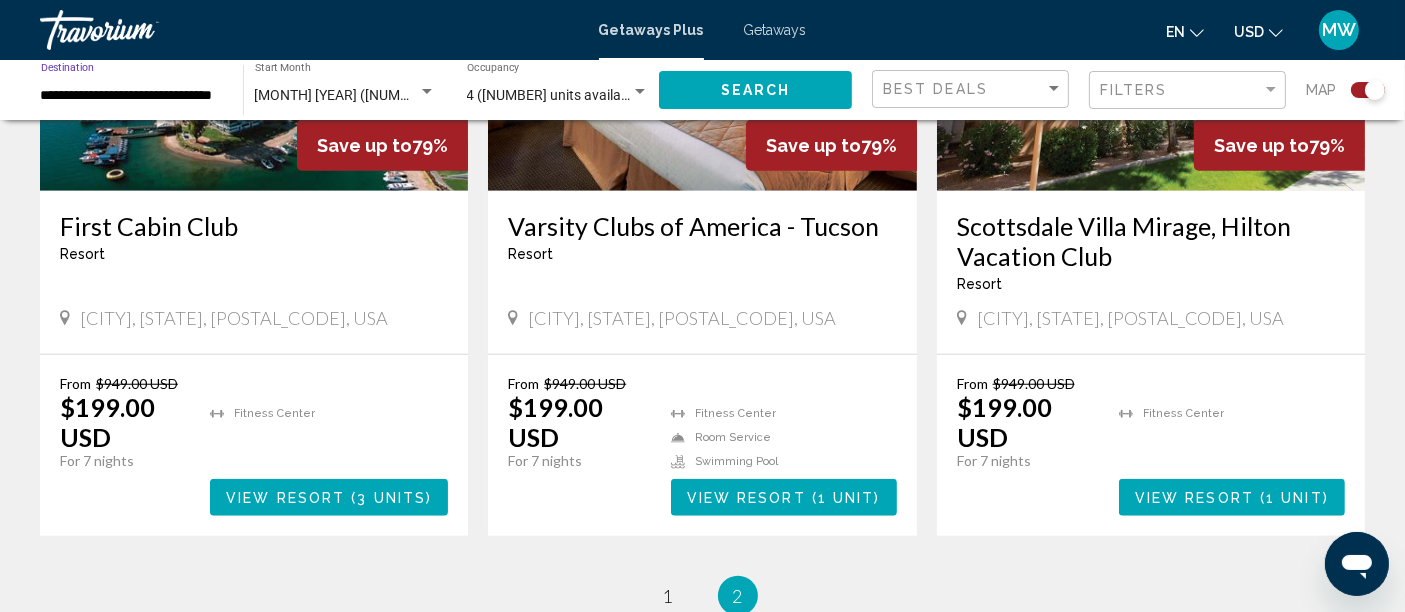 click on "Search" 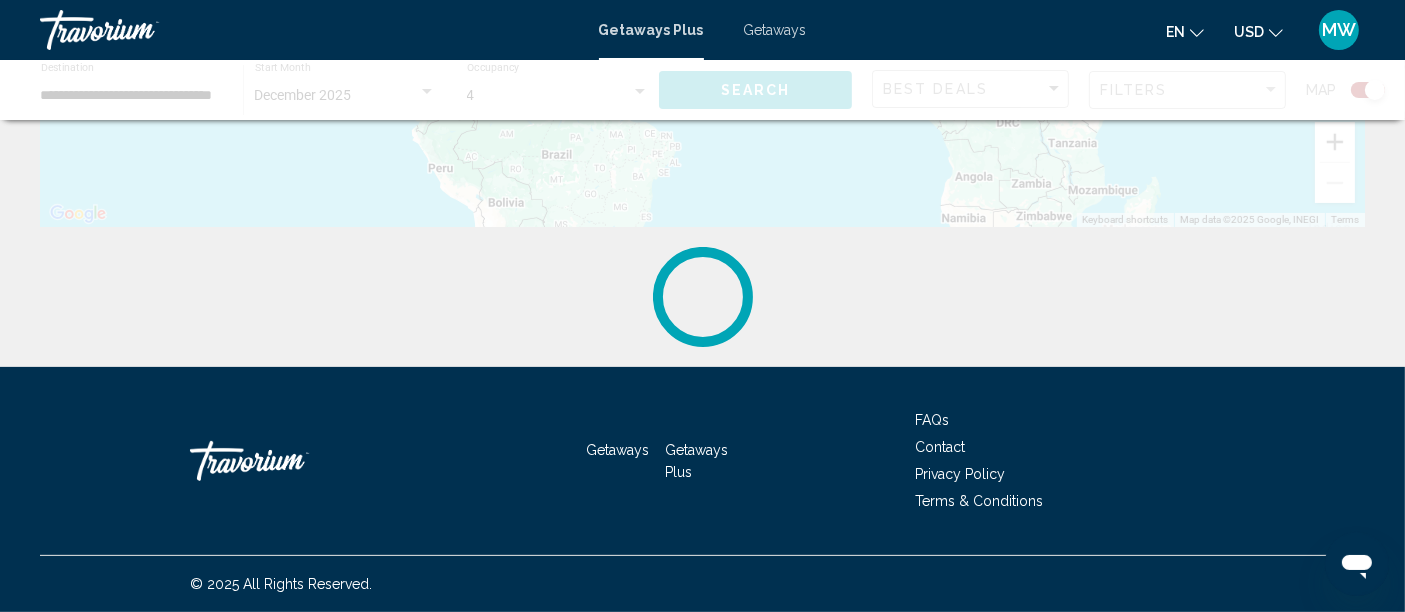 scroll, scrollTop: 0, scrollLeft: 0, axis: both 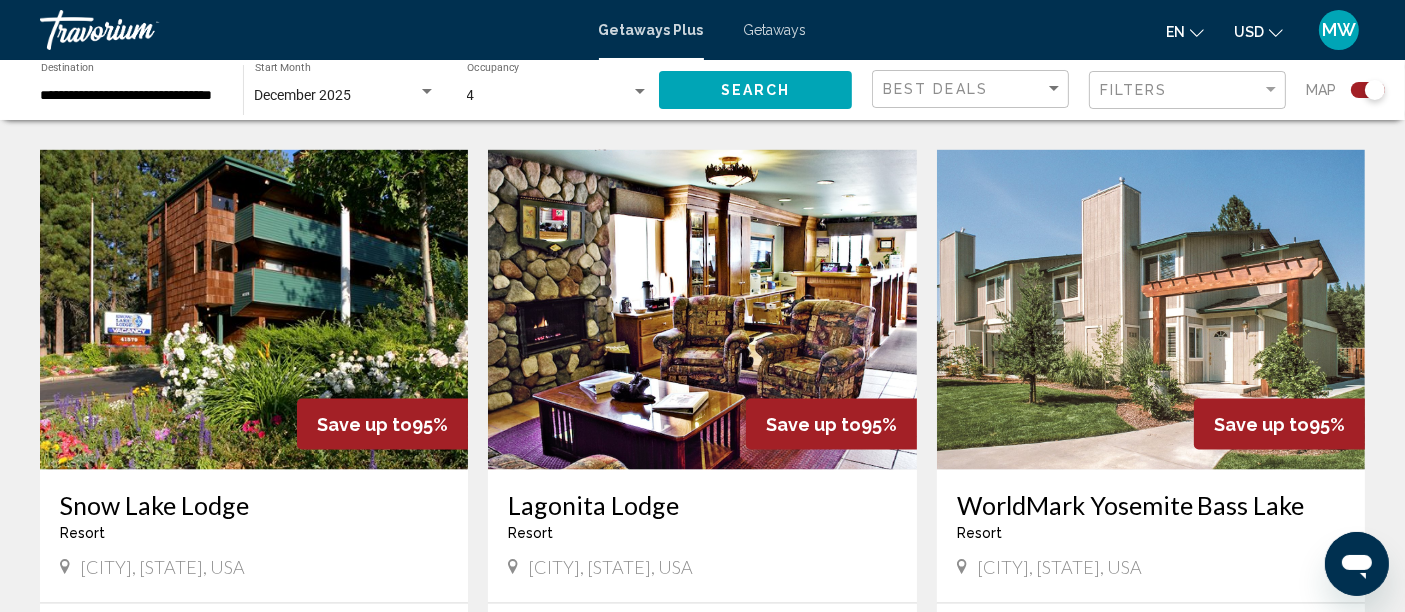 click on "Save up to" at bounding box center (813, 424) 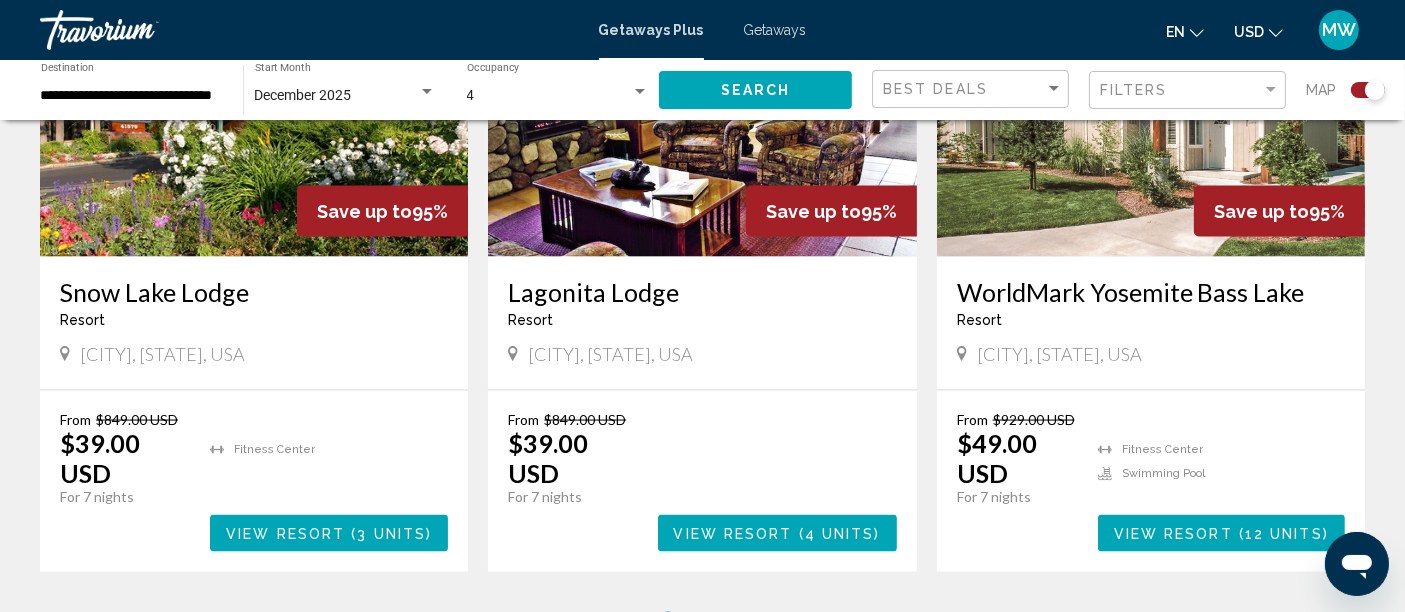 scroll, scrollTop: 3004, scrollLeft: 0, axis: vertical 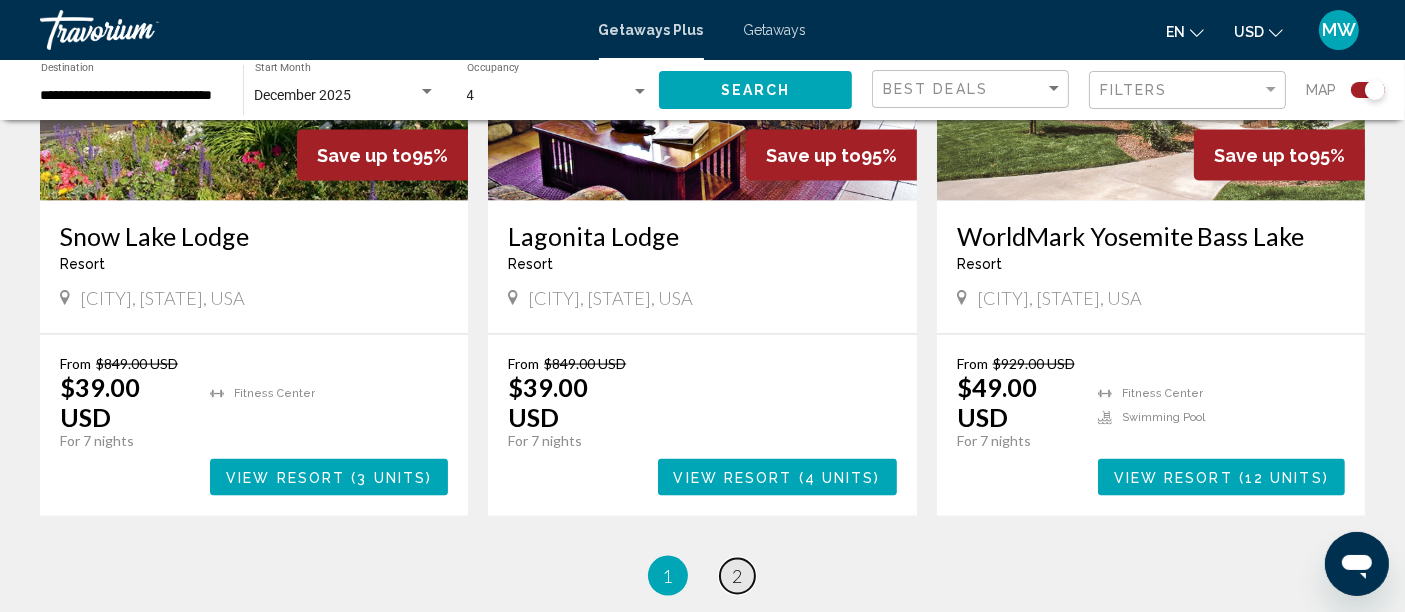 click on "2" at bounding box center (738, 576) 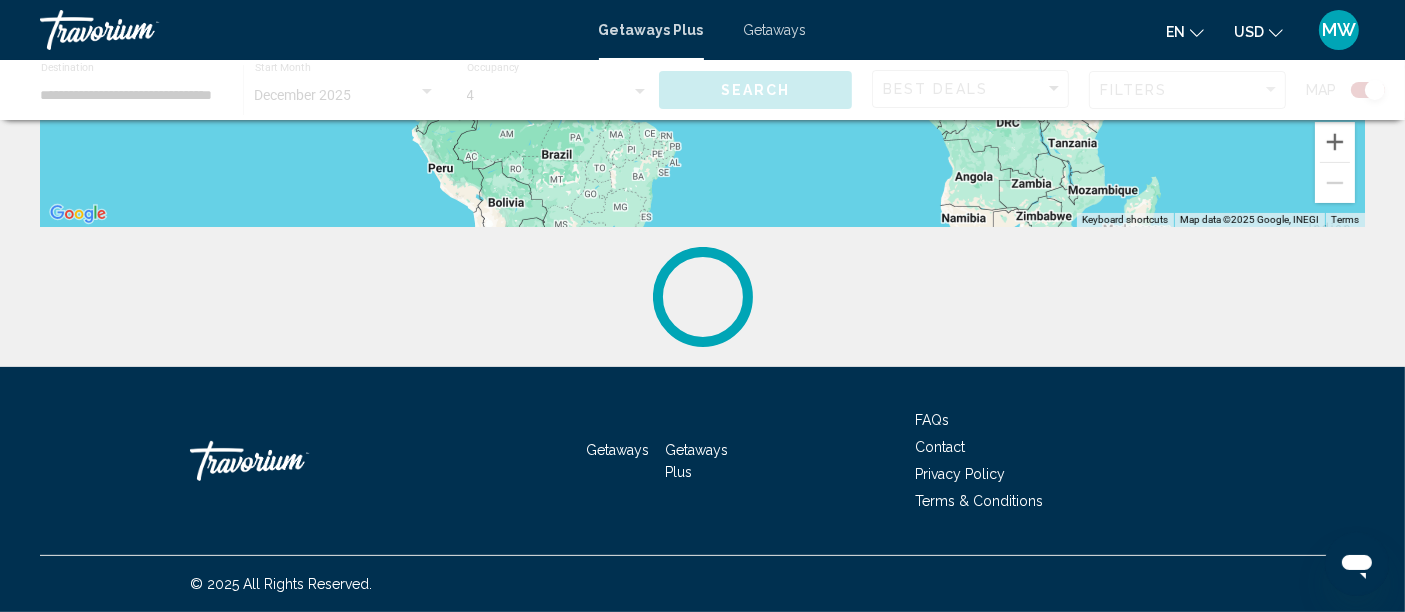 scroll, scrollTop: 0, scrollLeft: 0, axis: both 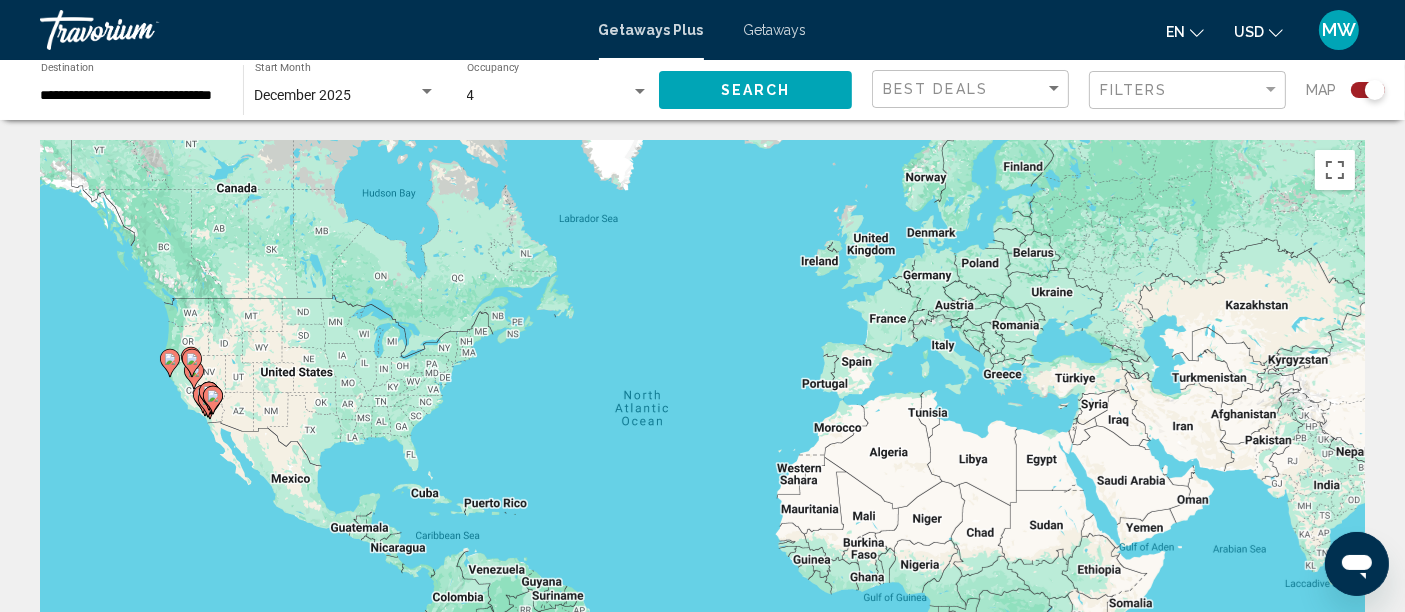 click 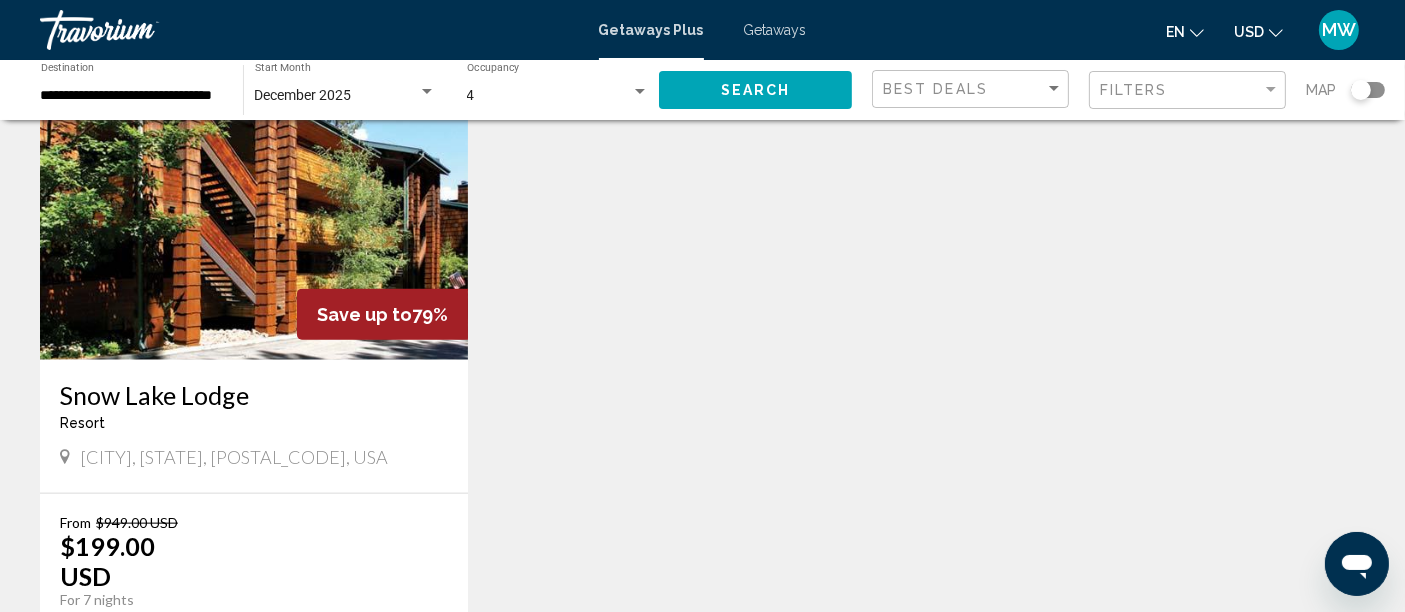 scroll, scrollTop: 2528, scrollLeft: 0, axis: vertical 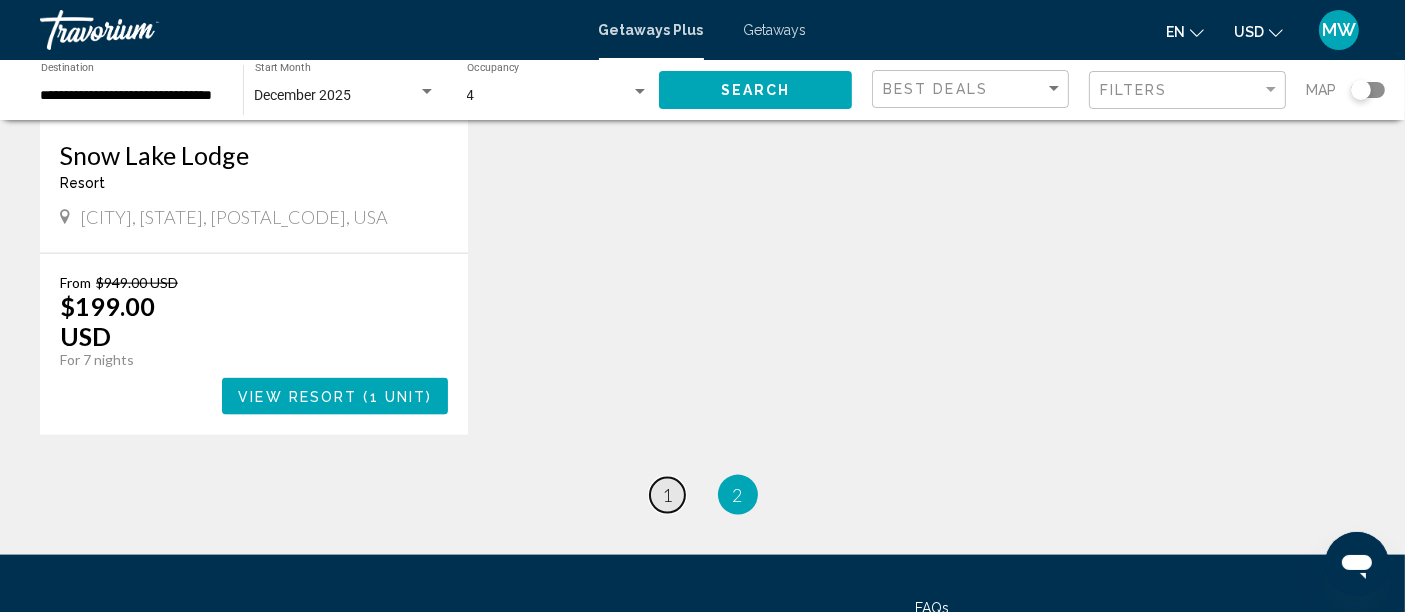 click on "page  1" at bounding box center [667, 495] 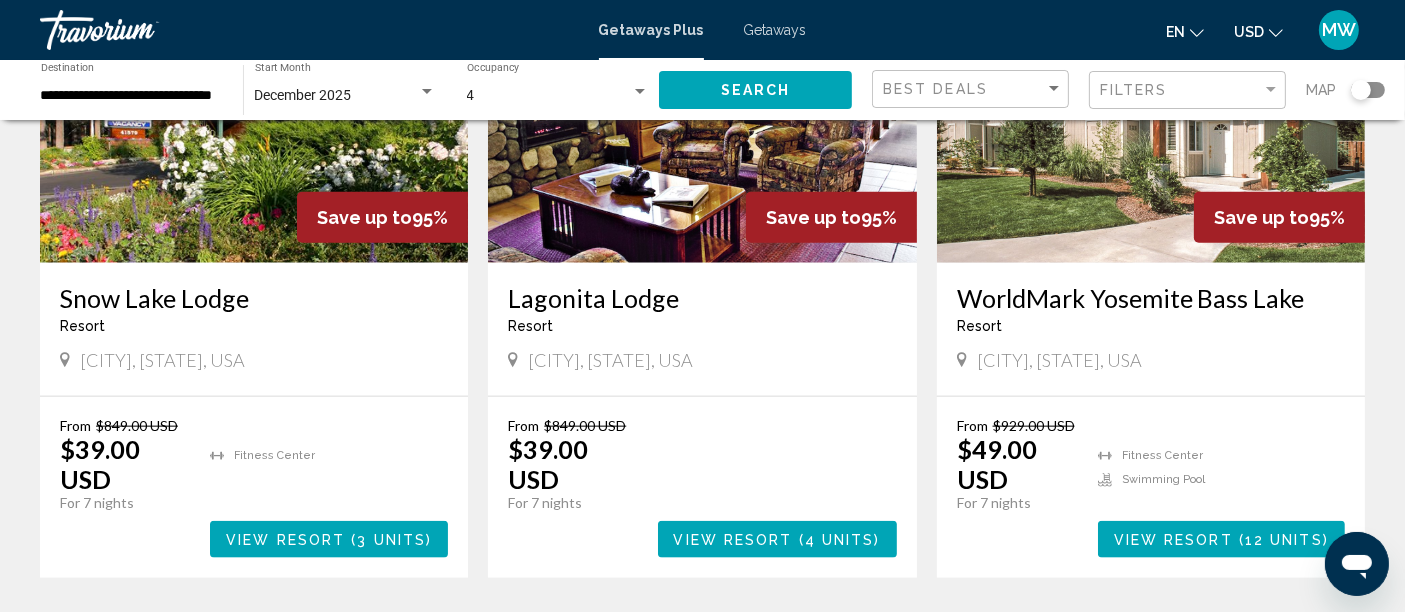 scroll, scrollTop: 2336, scrollLeft: 0, axis: vertical 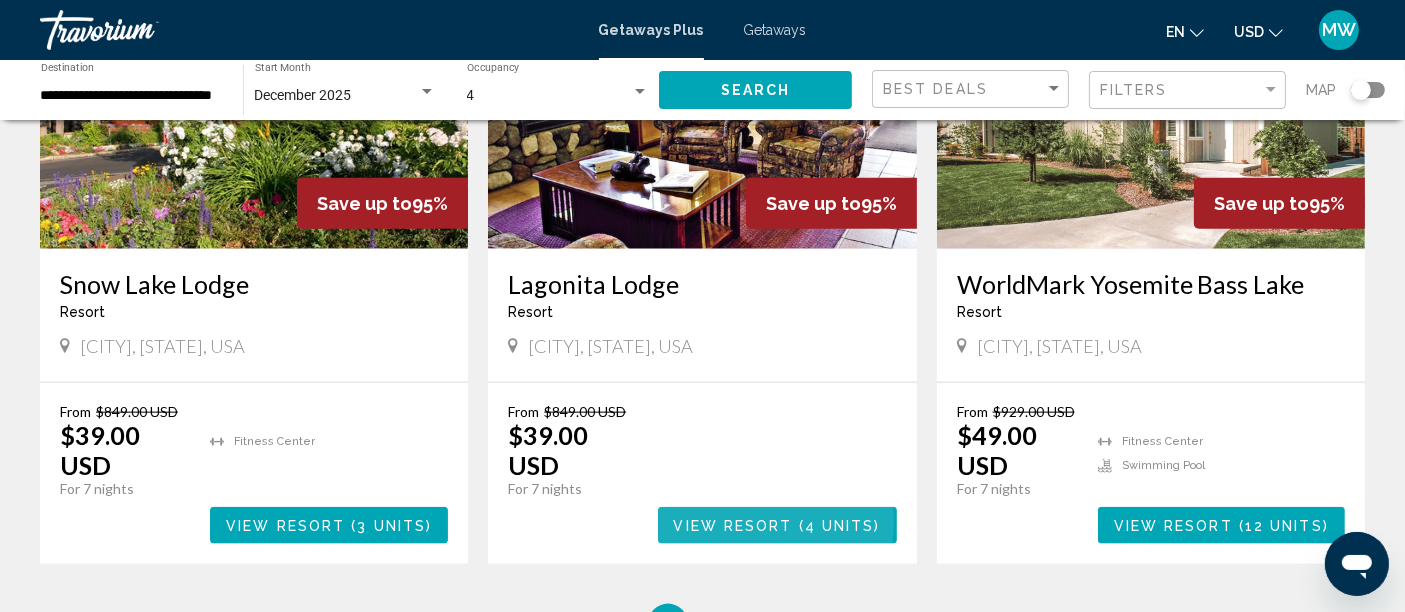 click on "View Resort" at bounding box center [733, 526] 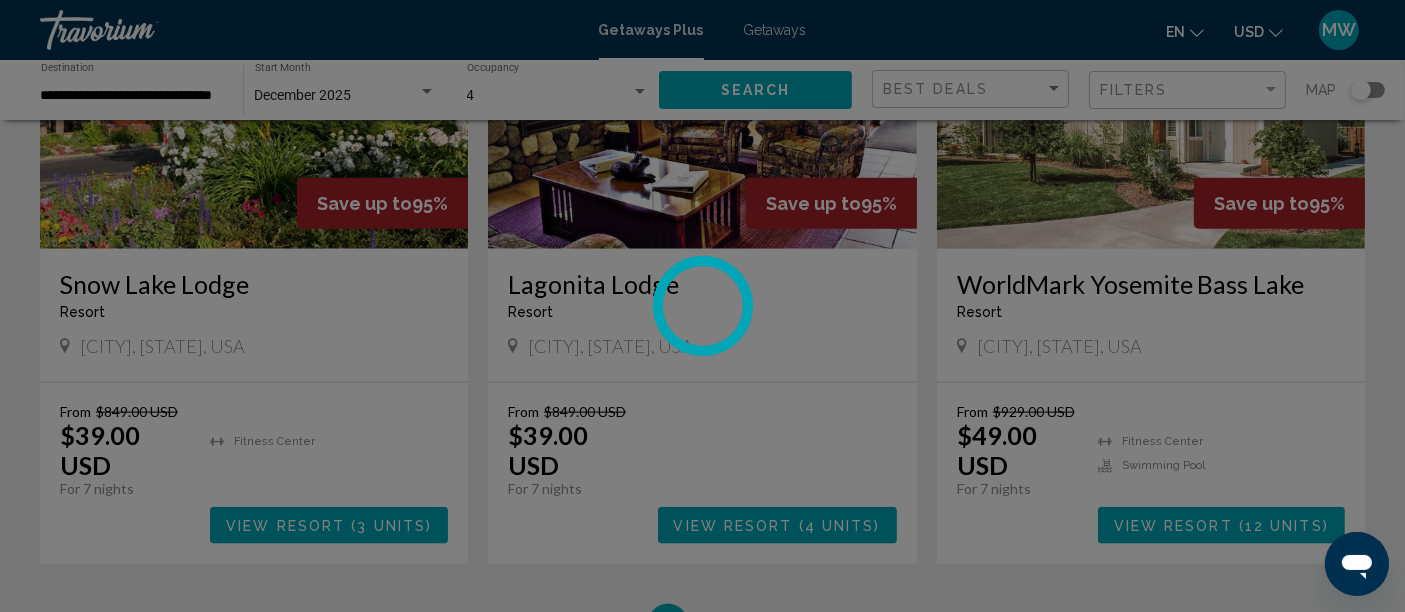 scroll, scrollTop: 53, scrollLeft: 0, axis: vertical 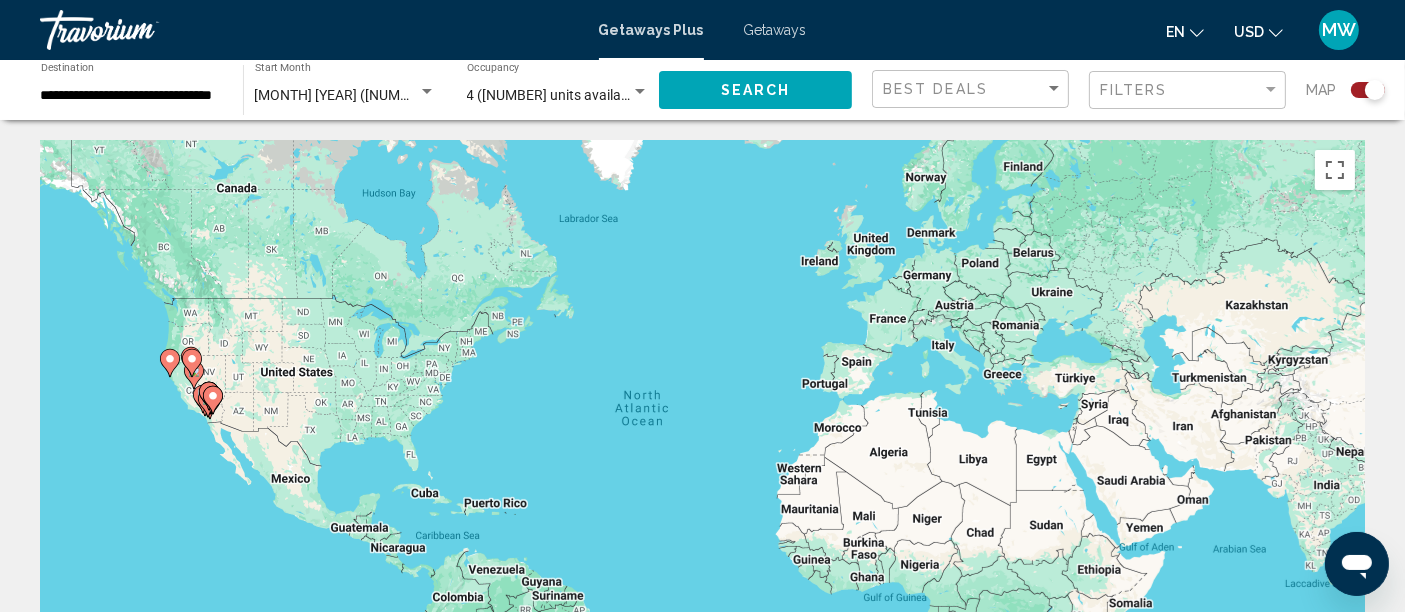 click 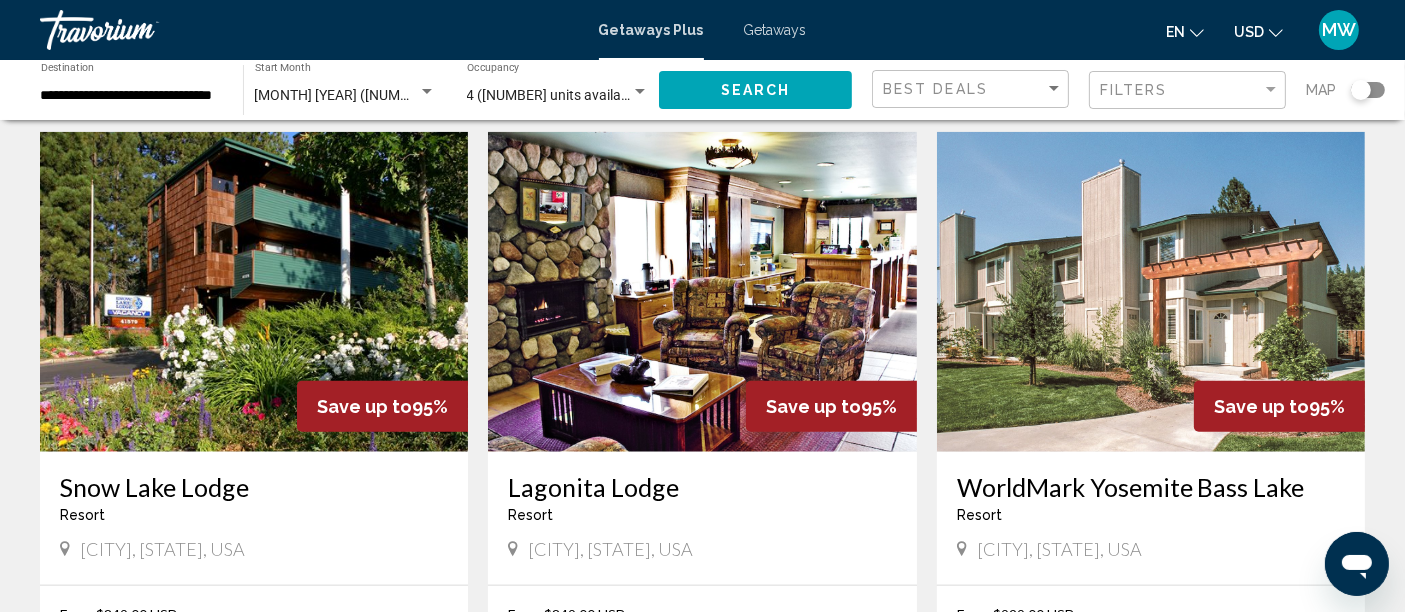 scroll, scrollTop: 2177, scrollLeft: 0, axis: vertical 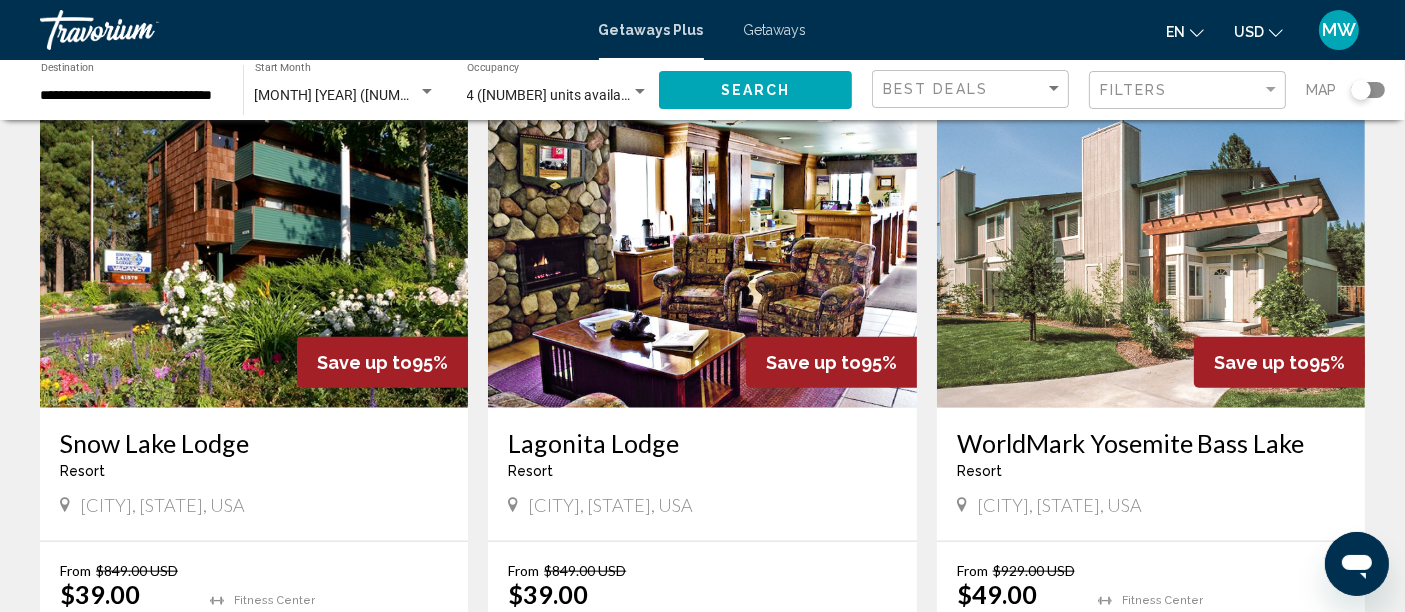 click at bounding box center [254, 248] 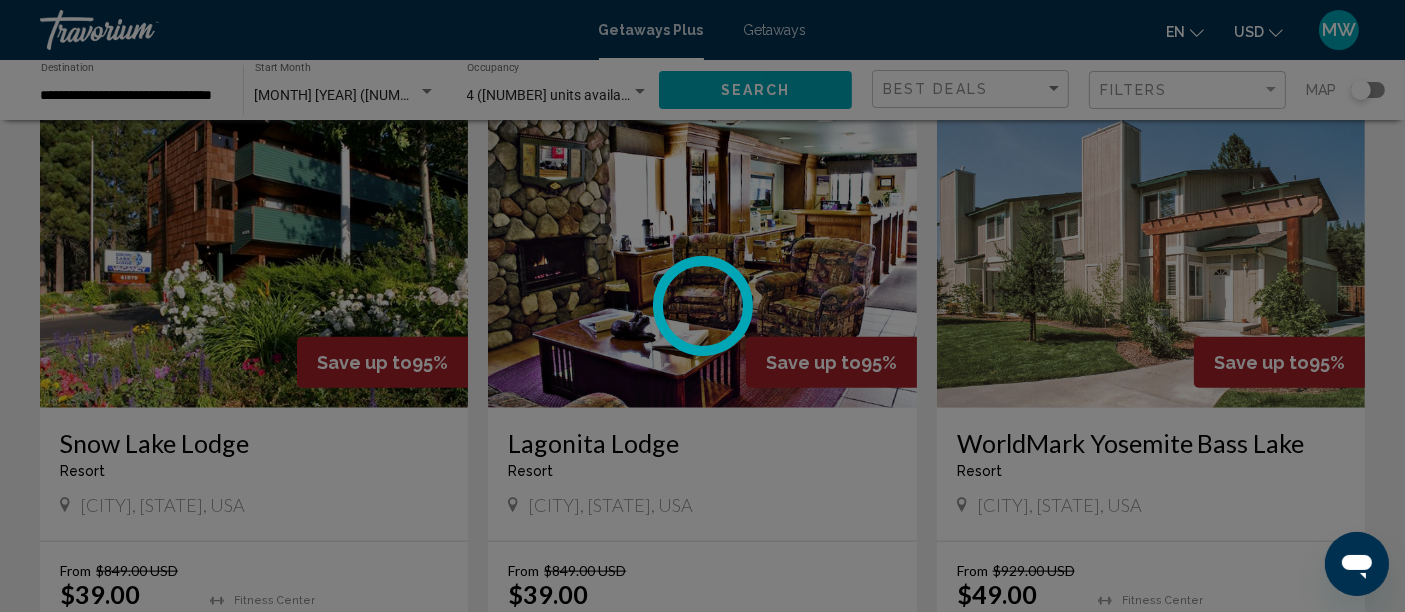 scroll, scrollTop: 54, scrollLeft: 0, axis: vertical 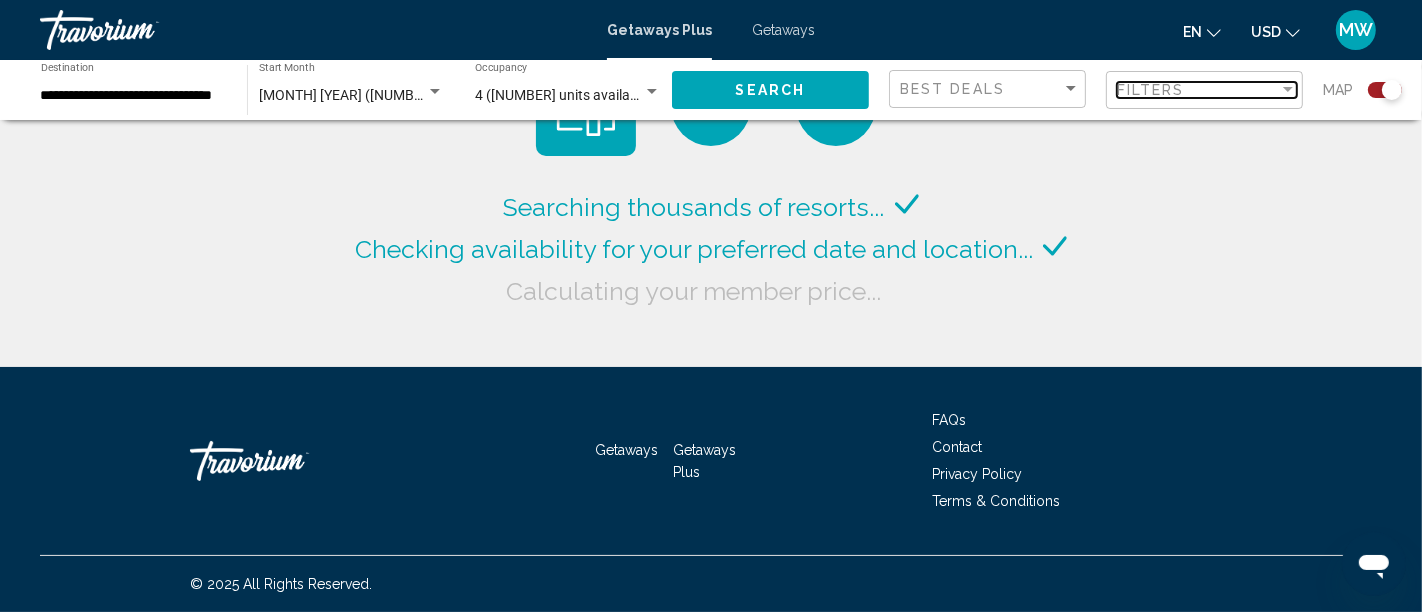 click on "Filters" at bounding box center (1151, 90) 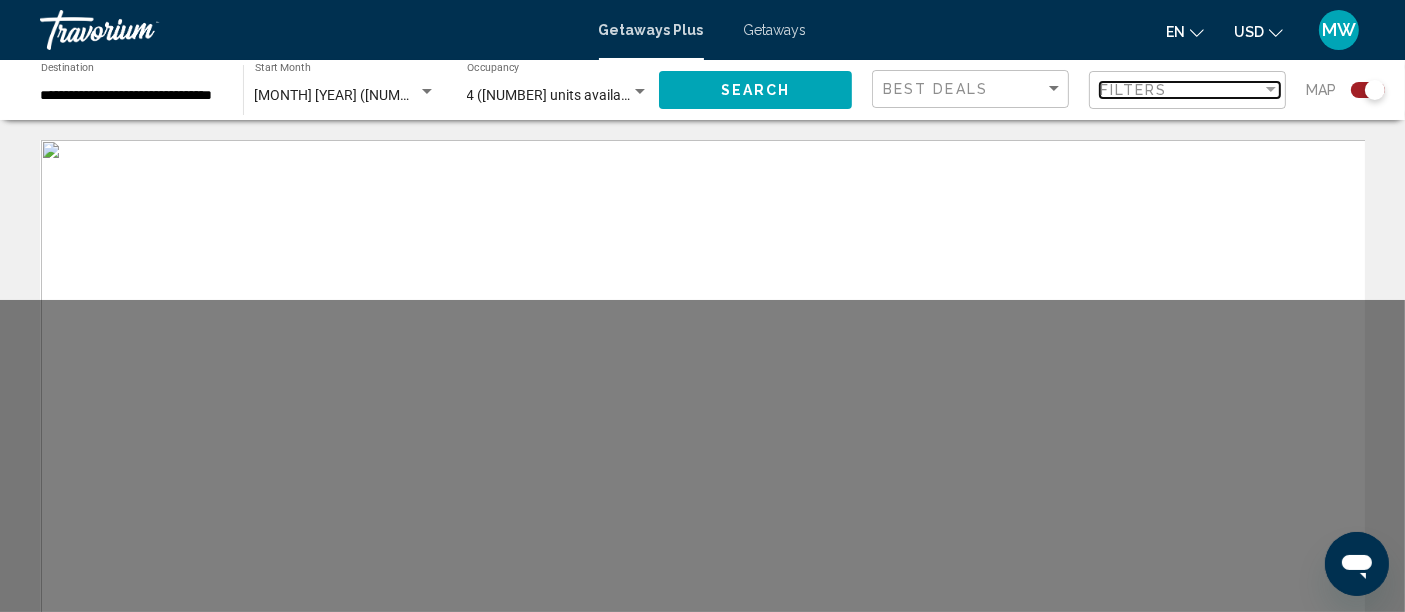click at bounding box center [1271, 90] 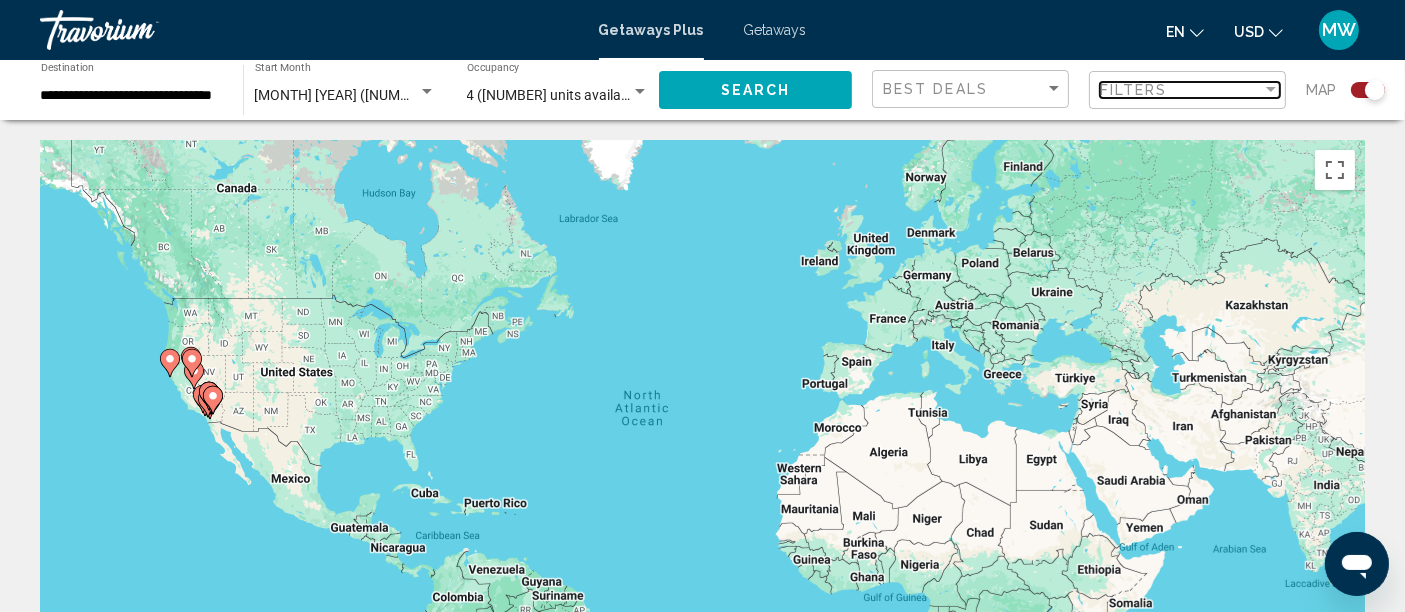 click at bounding box center [1271, 90] 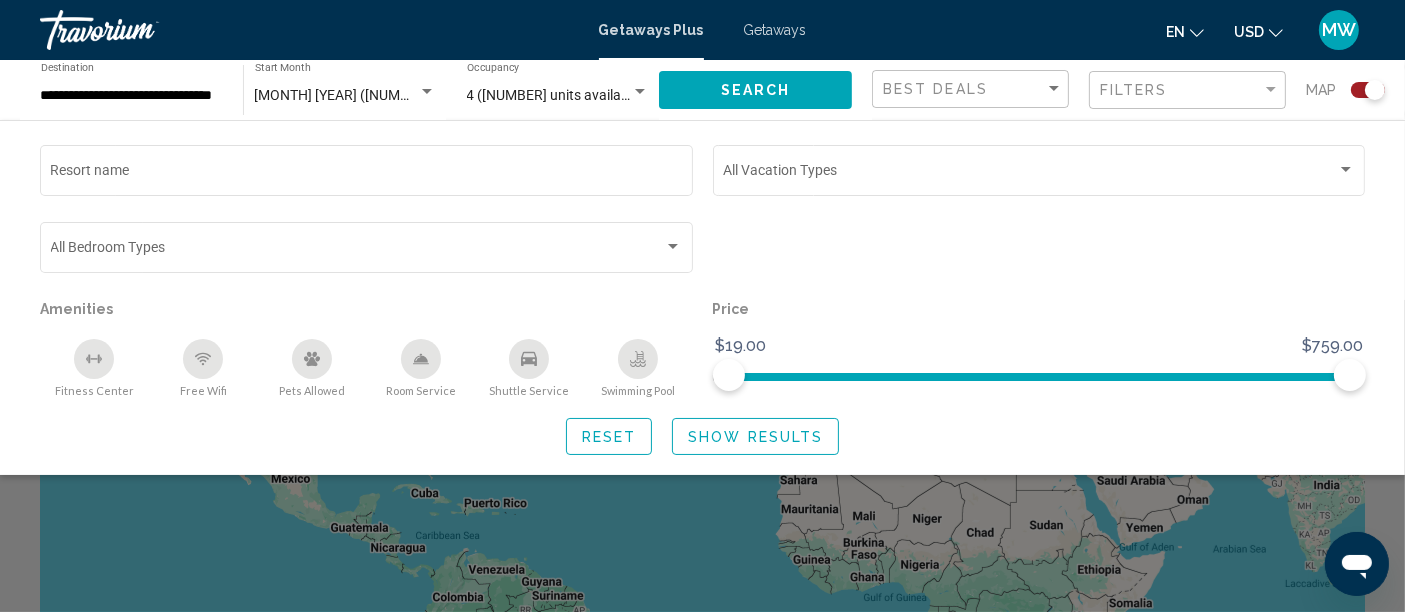 click on "4 ([NUMBER] units available) Occupancy Any Occupancy" 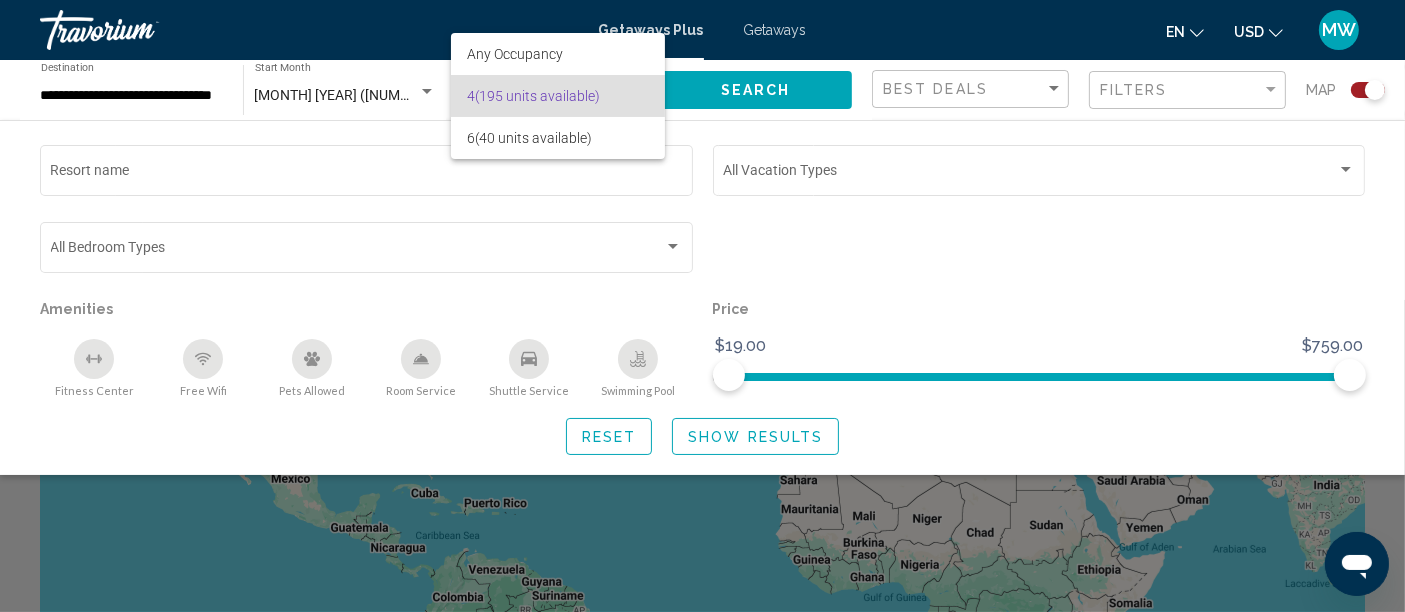 click at bounding box center [702, 306] 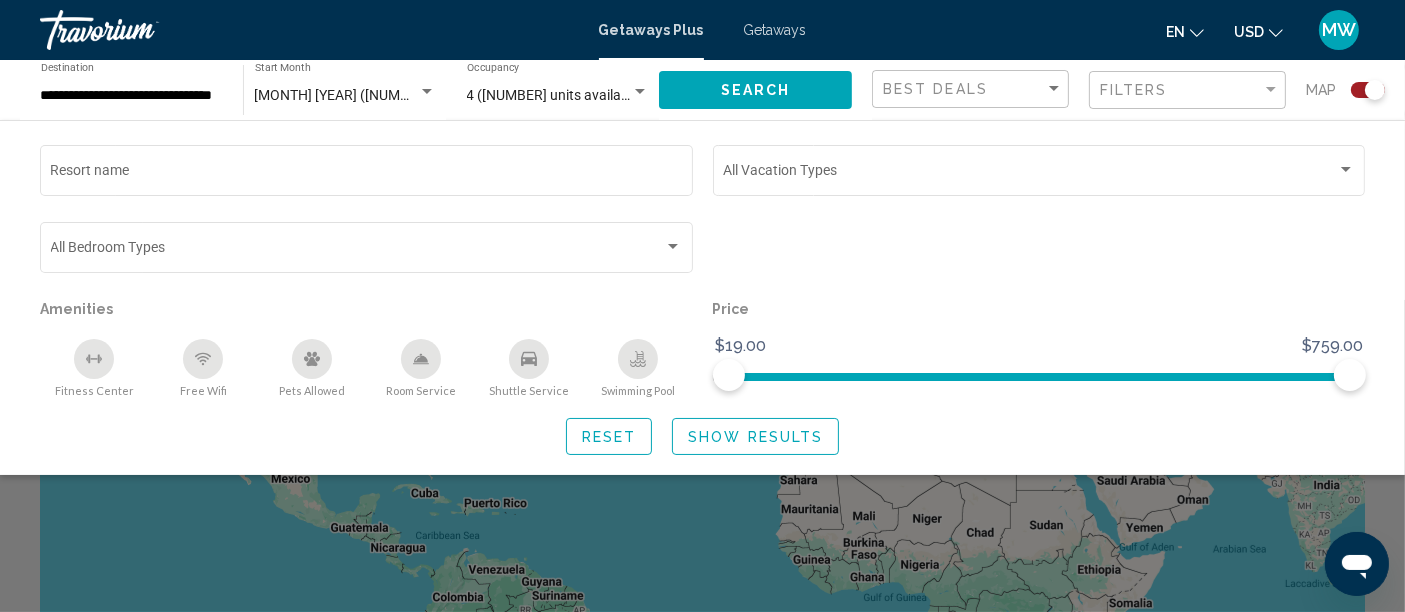 click on "Getaways" at bounding box center [775, 30] 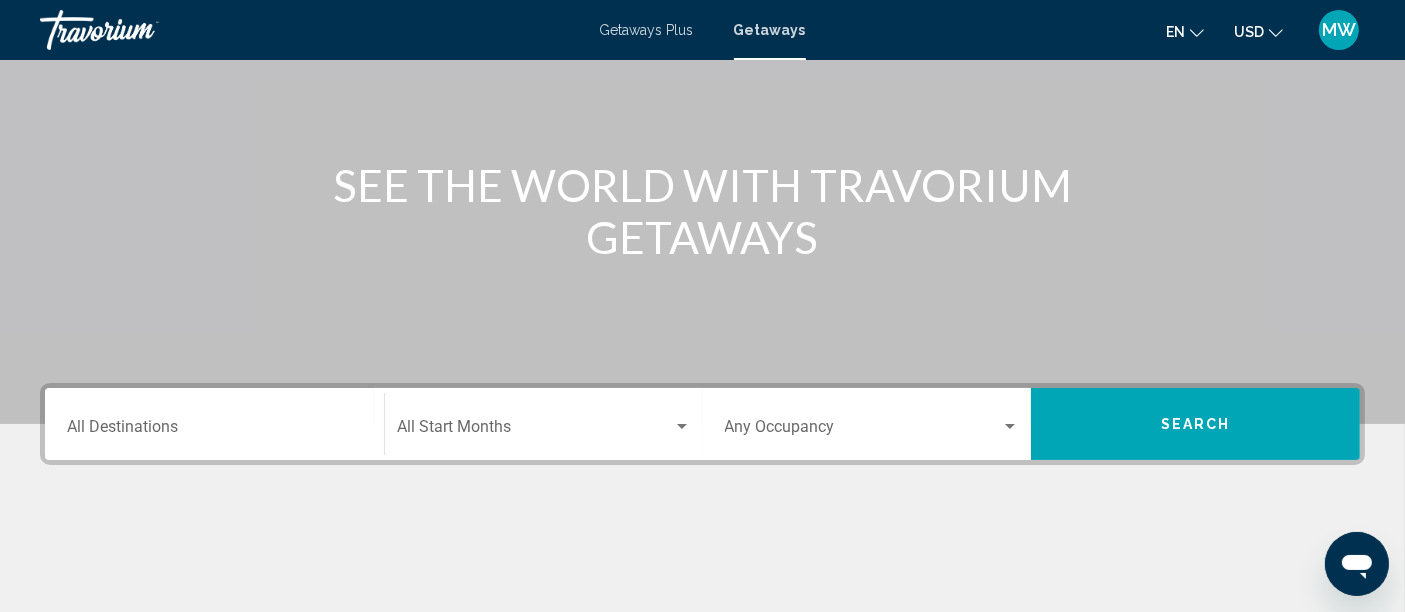 scroll, scrollTop: 229, scrollLeft: 0, axis: vertical 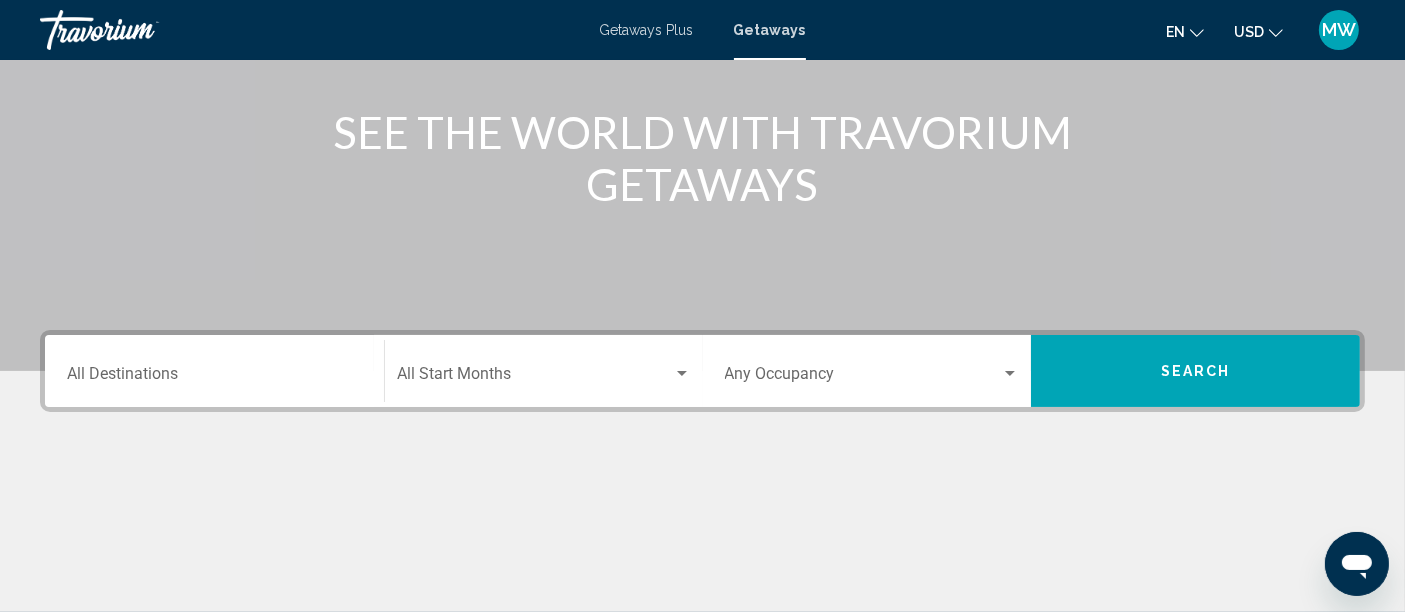 click on "Destination All Destinations" at bounding box center (214, 378) 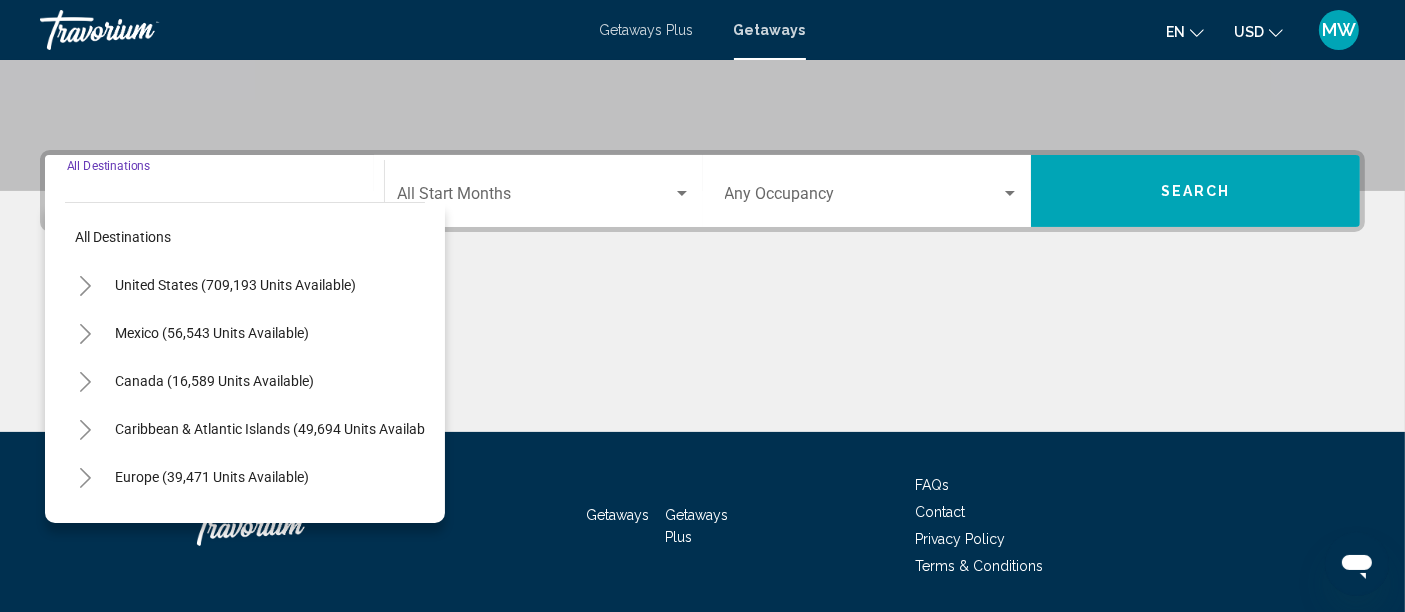 scroll, scrollTop: 471, scrollLeft: 0, axis: vertical 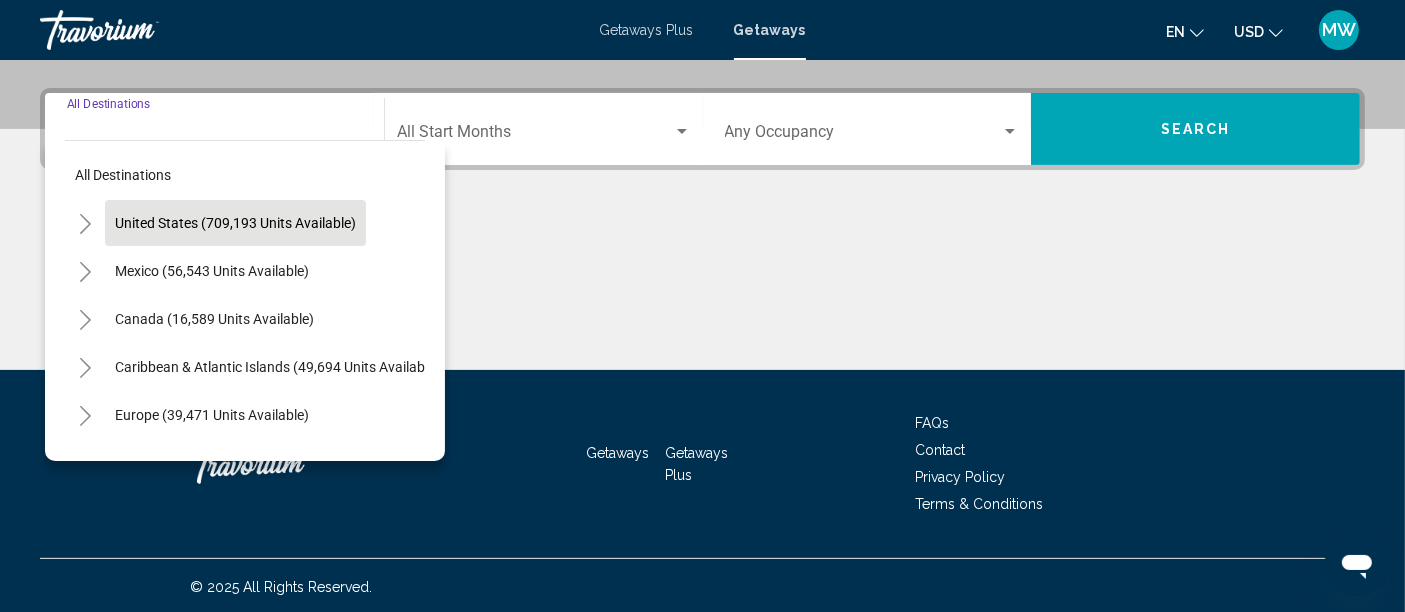 click on "United States (709,193 units available)" at bounding box center [212, 271] 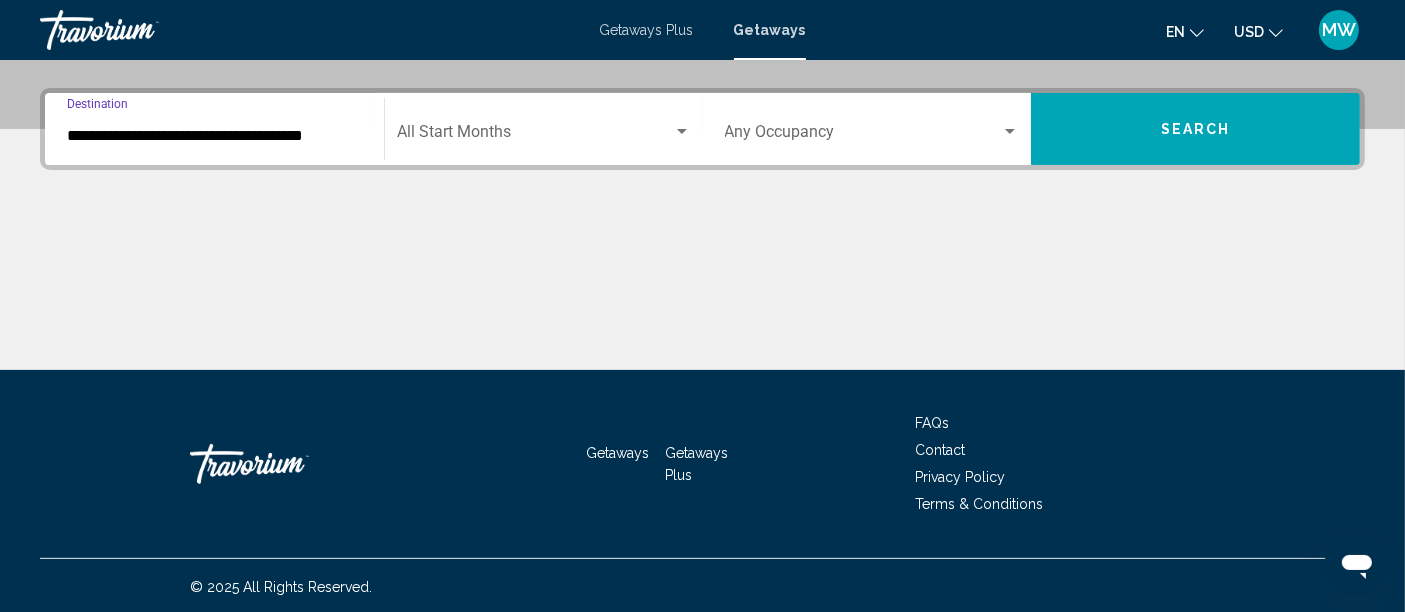 click on "**********" at bounding box center (214, 136) 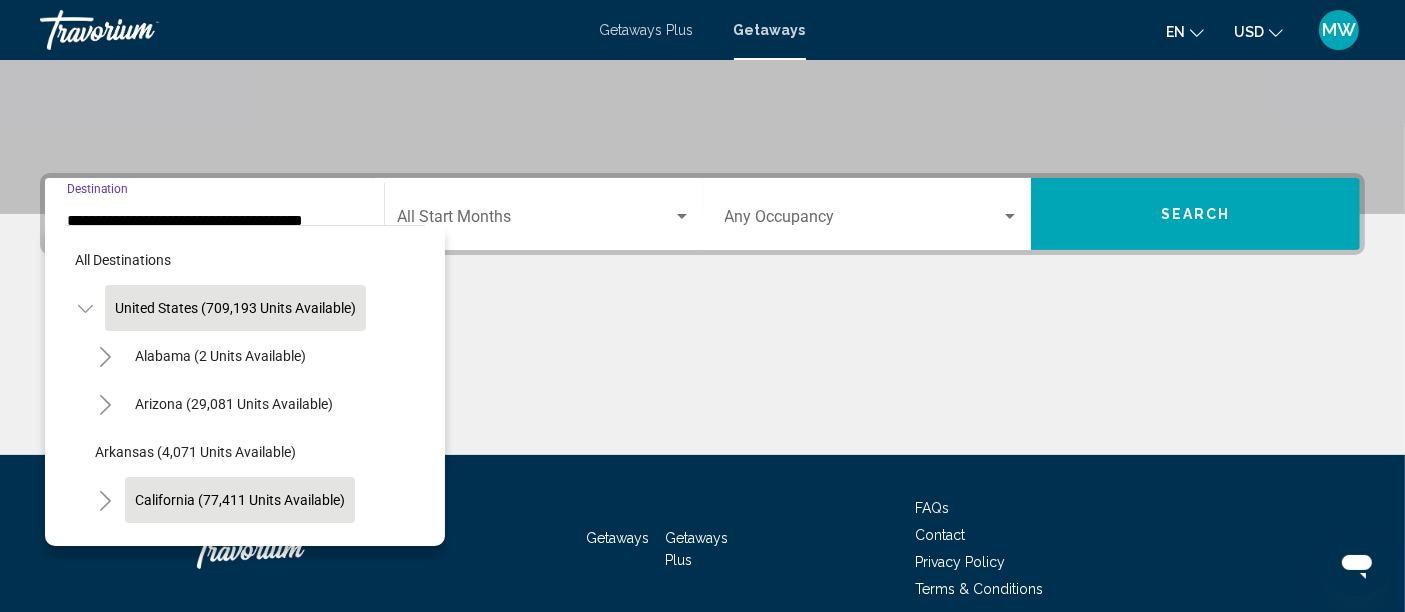 click on "California (77,411 units available)" 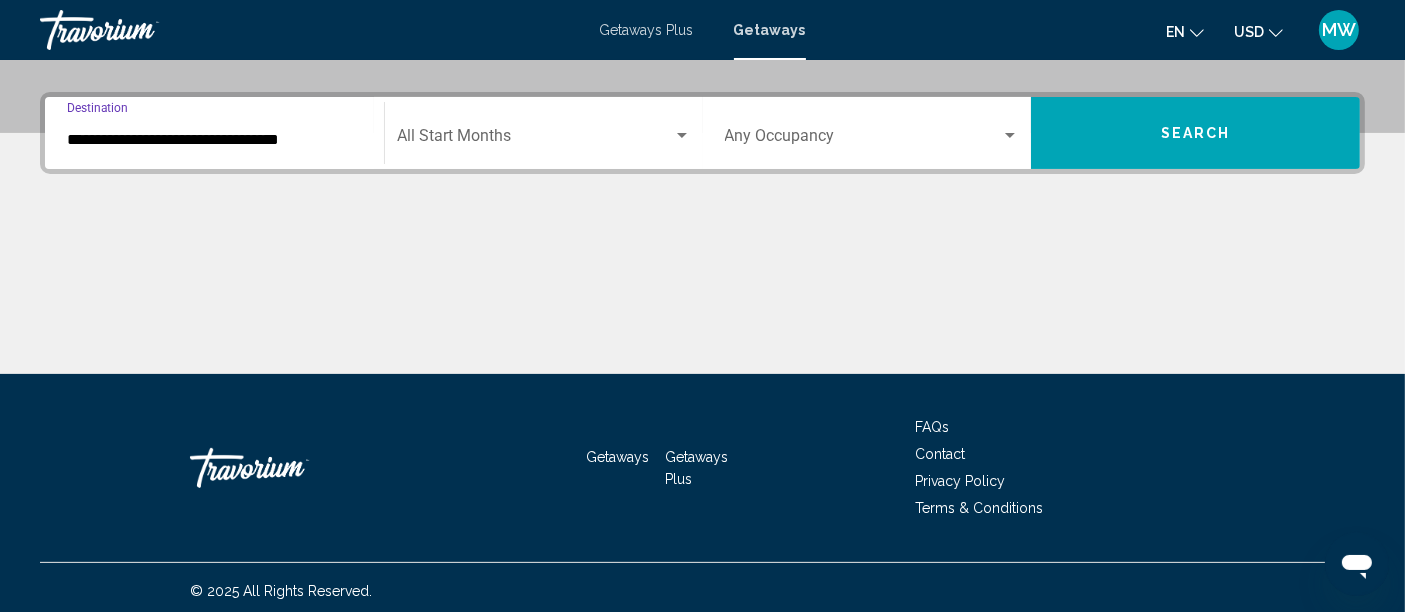 scroll, scrollTop: 471, scrollLeft: 0, axis: vertical 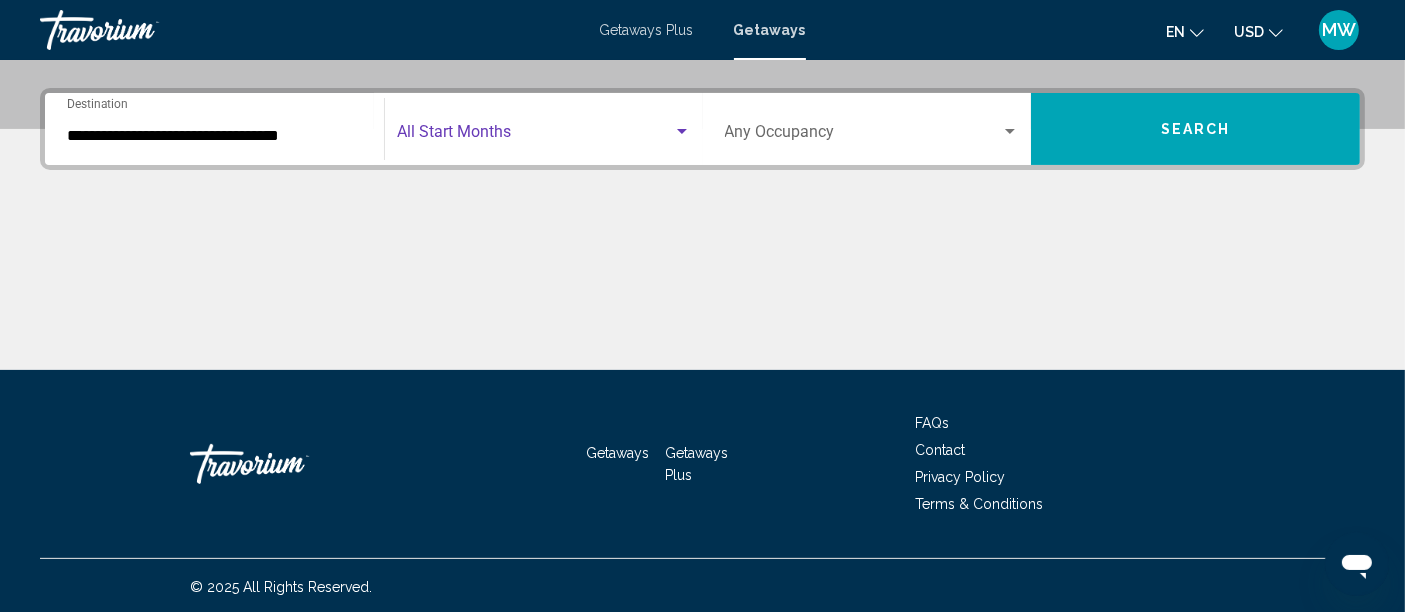 click at bounding box center [535, 136] 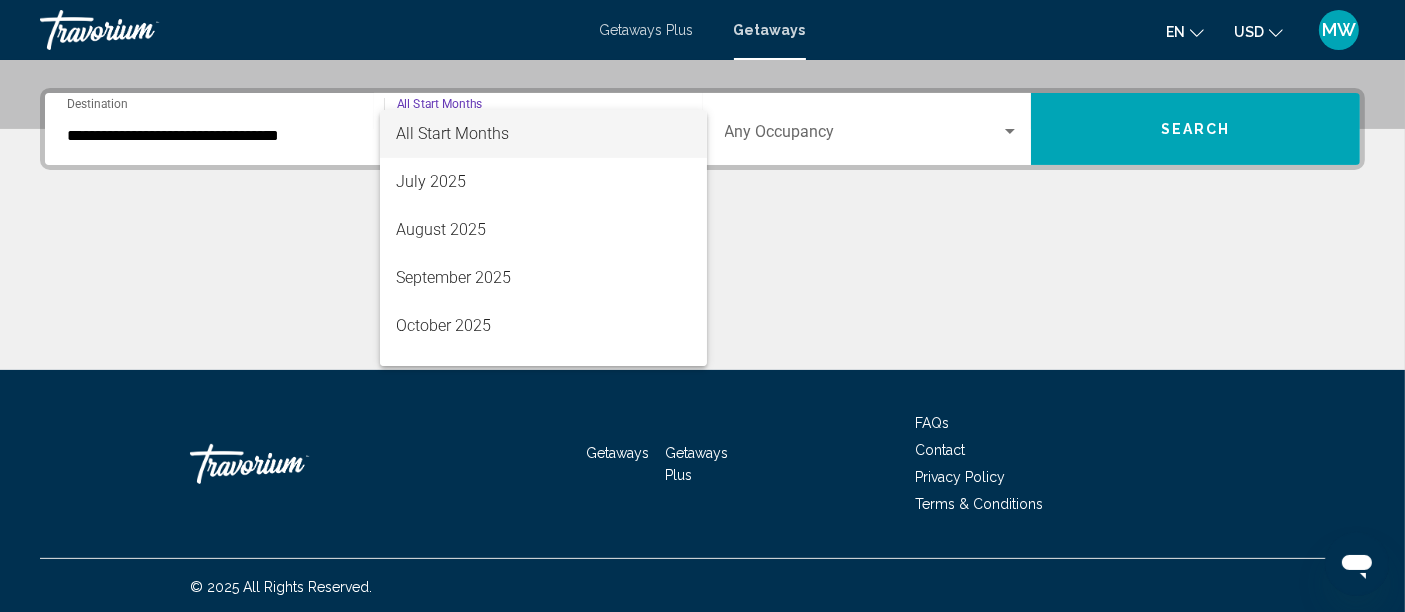 scroll, scrollTop: 223, scrollLeft: 0, axis: vertical 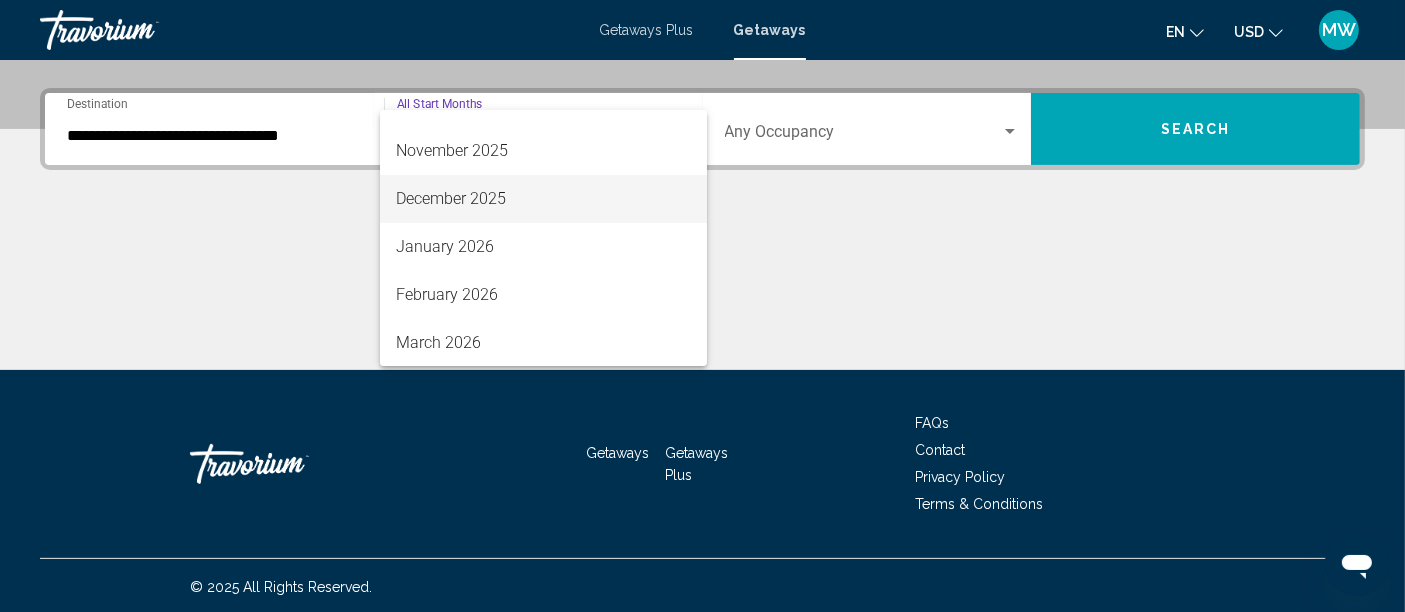 click on "December 2025" at bounding box center [543, 199] 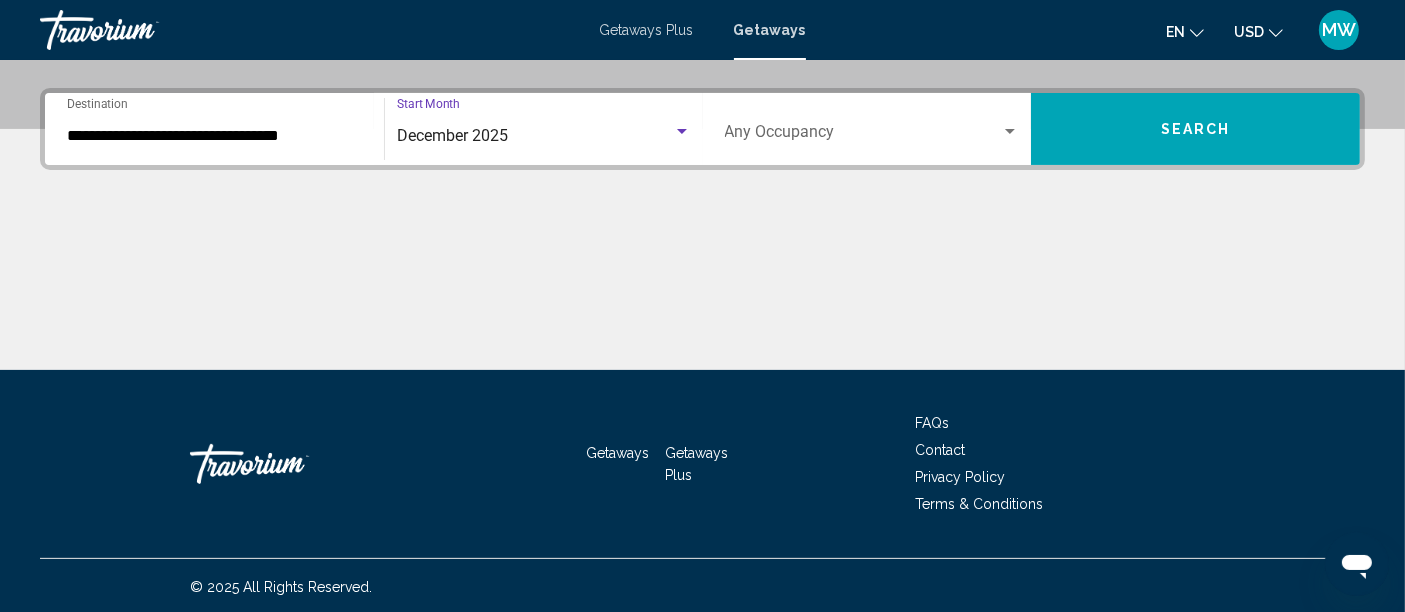 click at bounding box center (863, 136) 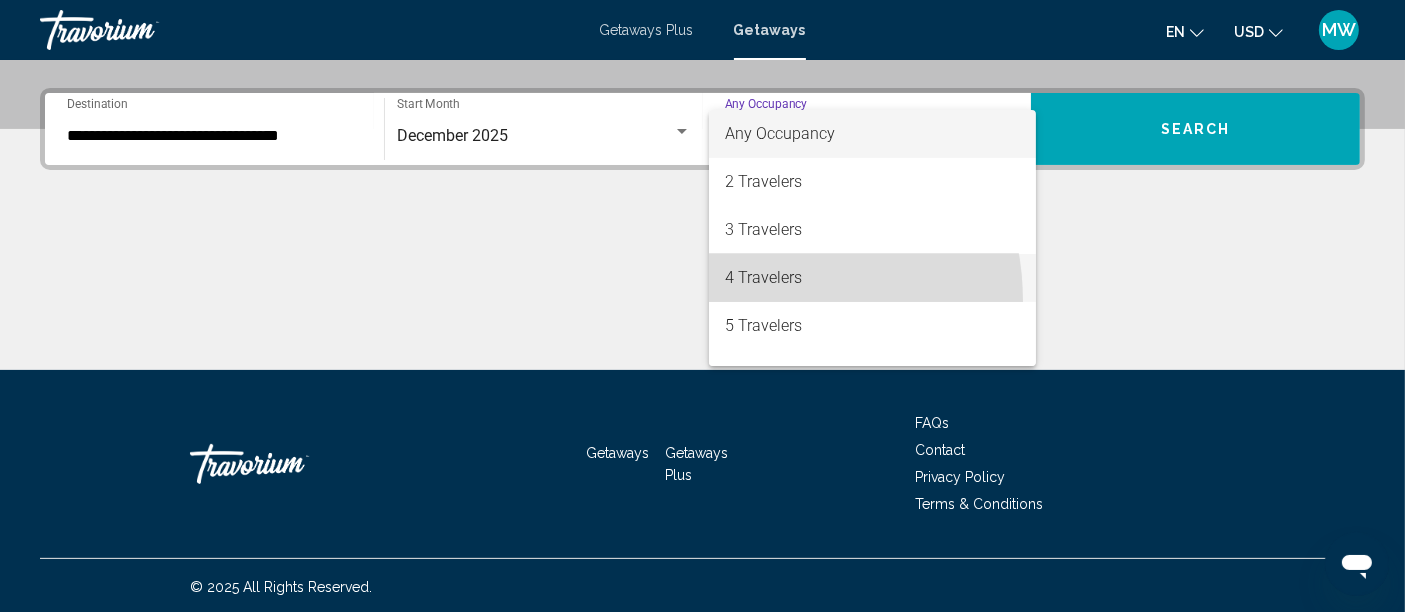 click on "4 Travelers" at bounding box center (872, 278) 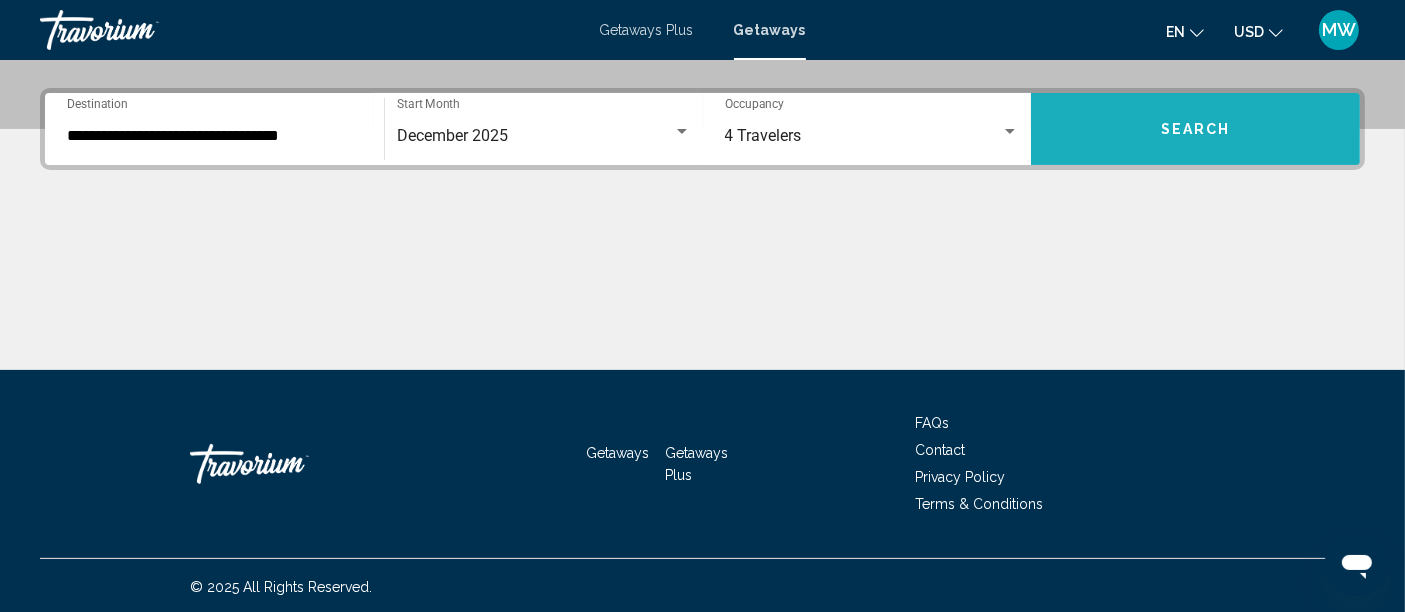 click on "Search" at bounding box center [1195, 129] 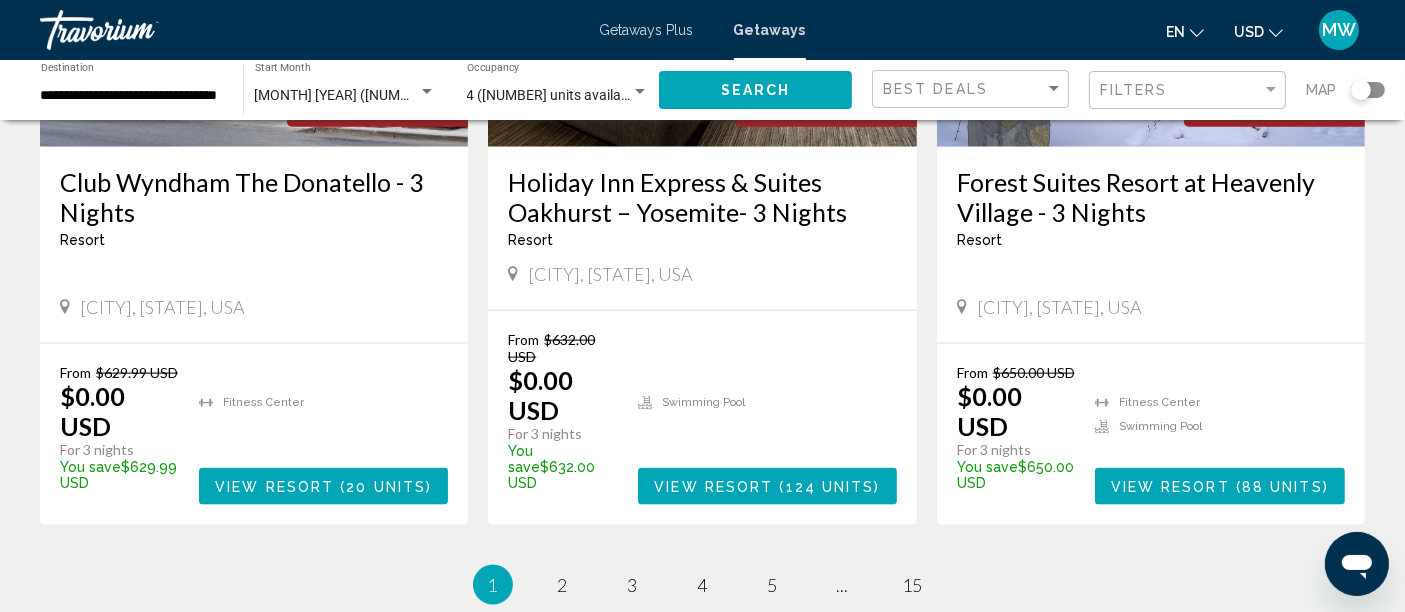 scroll, scrollTop: 2528, scrollLeft: 0, axis: vertical 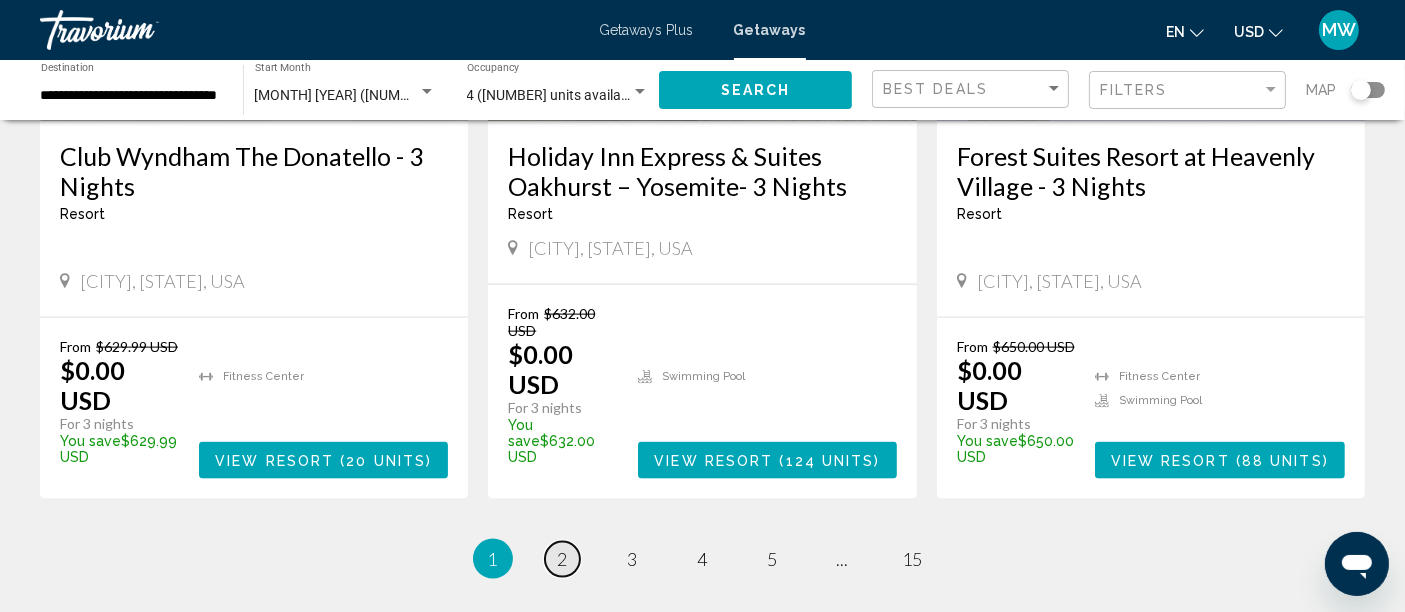 click on "2" at bounding box center [563, 559] 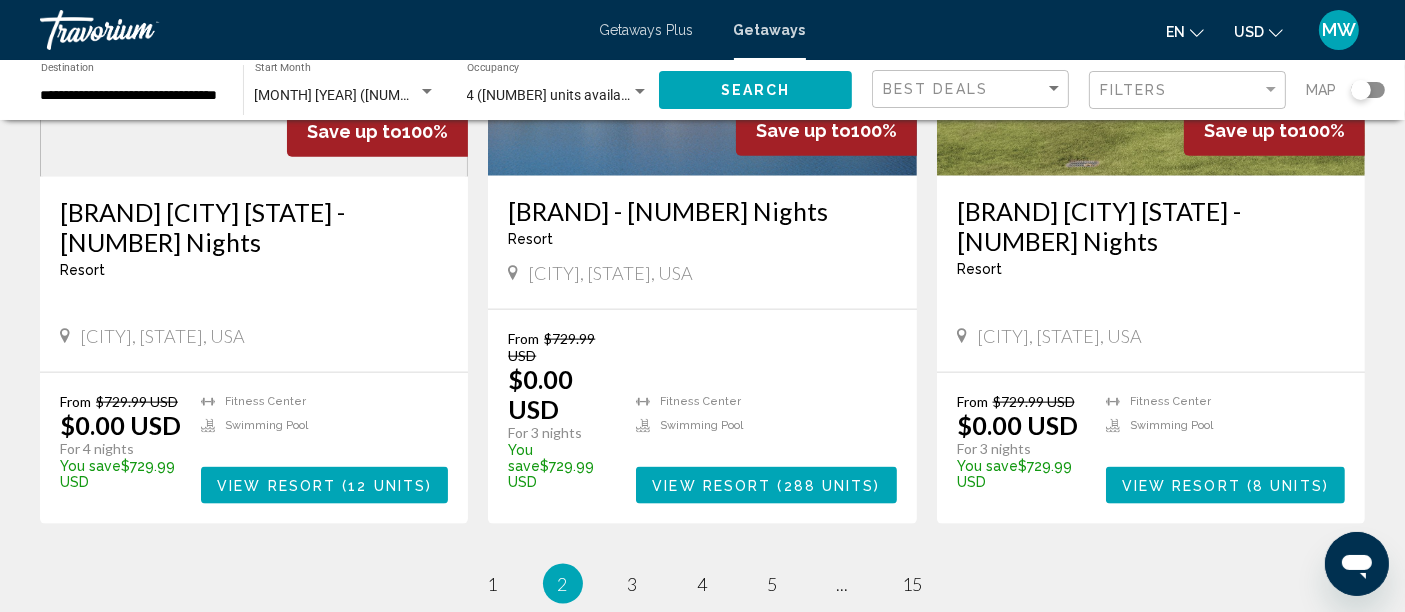 scroll, scrollTop: 2473, scrollLeft: 0, axis: vertical 